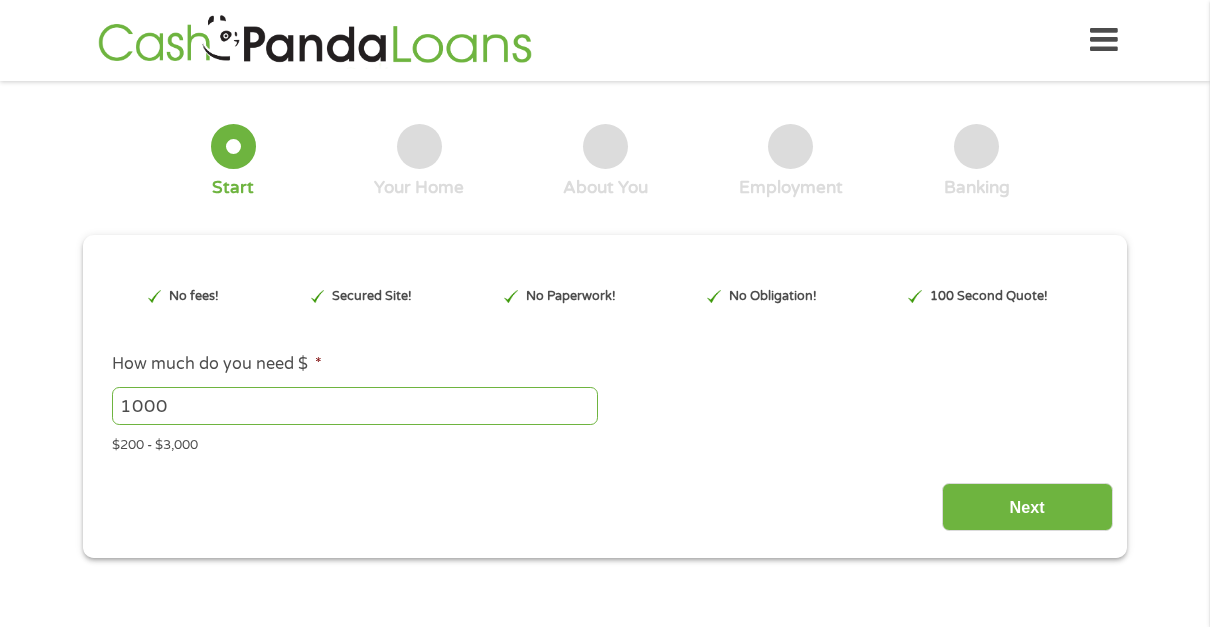 scroll, scrollTop: 0, scrollLeft: 0, axis: both 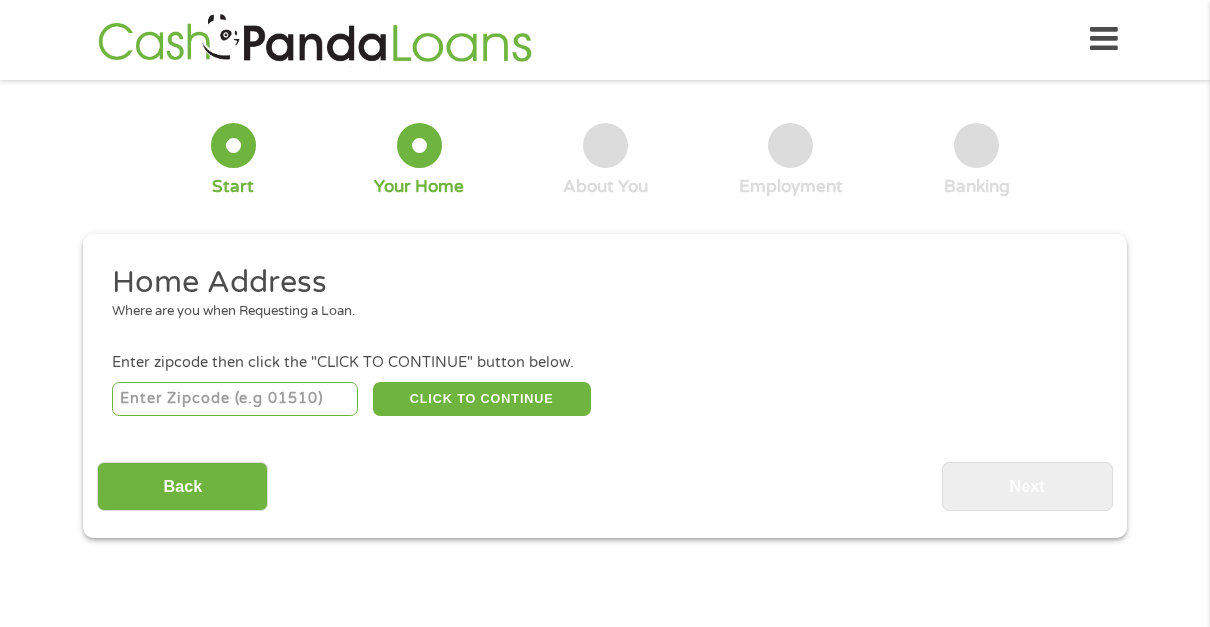 click at bounding box center [235, 399] 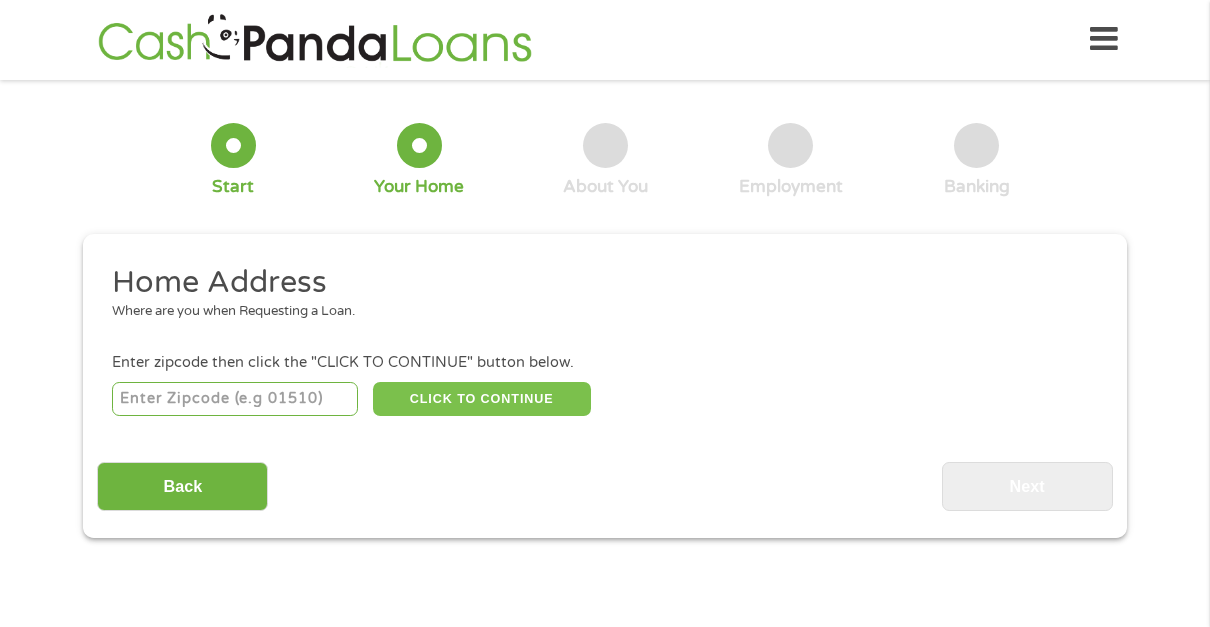 type on "[NUMBER]" 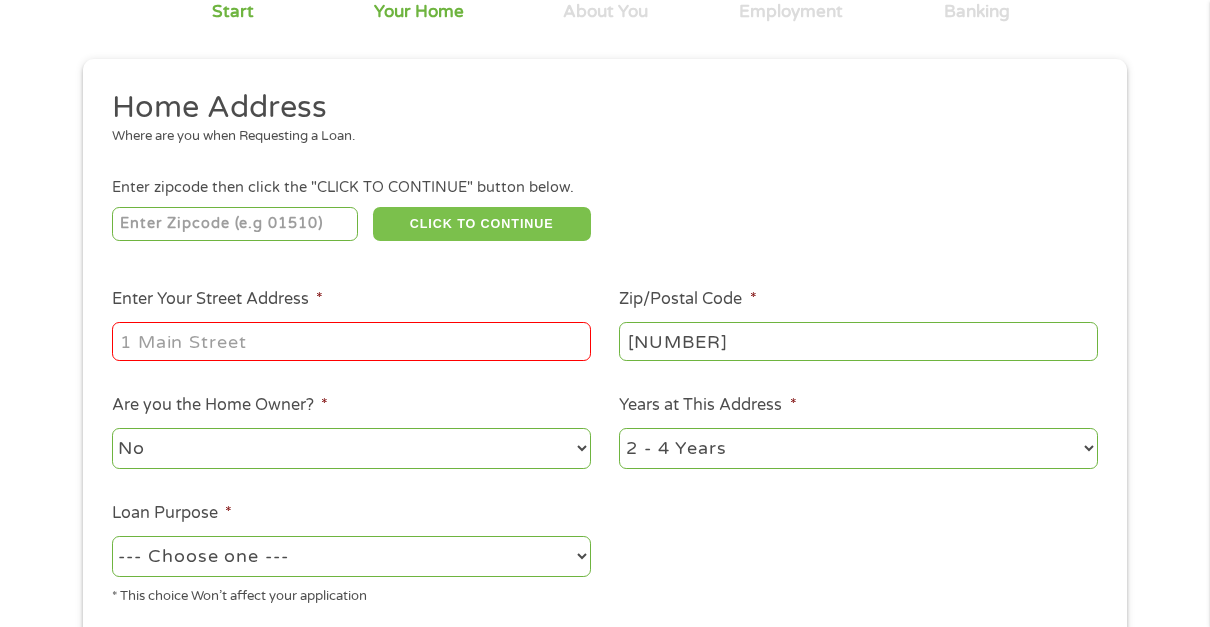 scroll, scrollTop: 166, scrollLeft: 0, axis: vertical 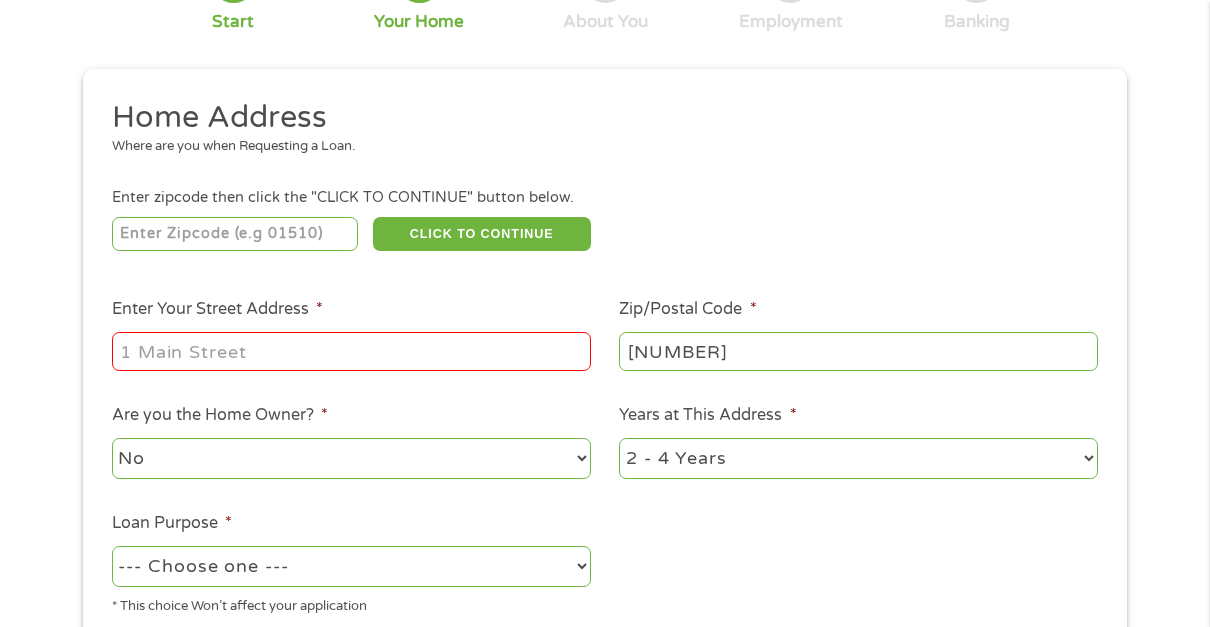 click on "Enter Your Street Address *" at bounding box center (351, 351) 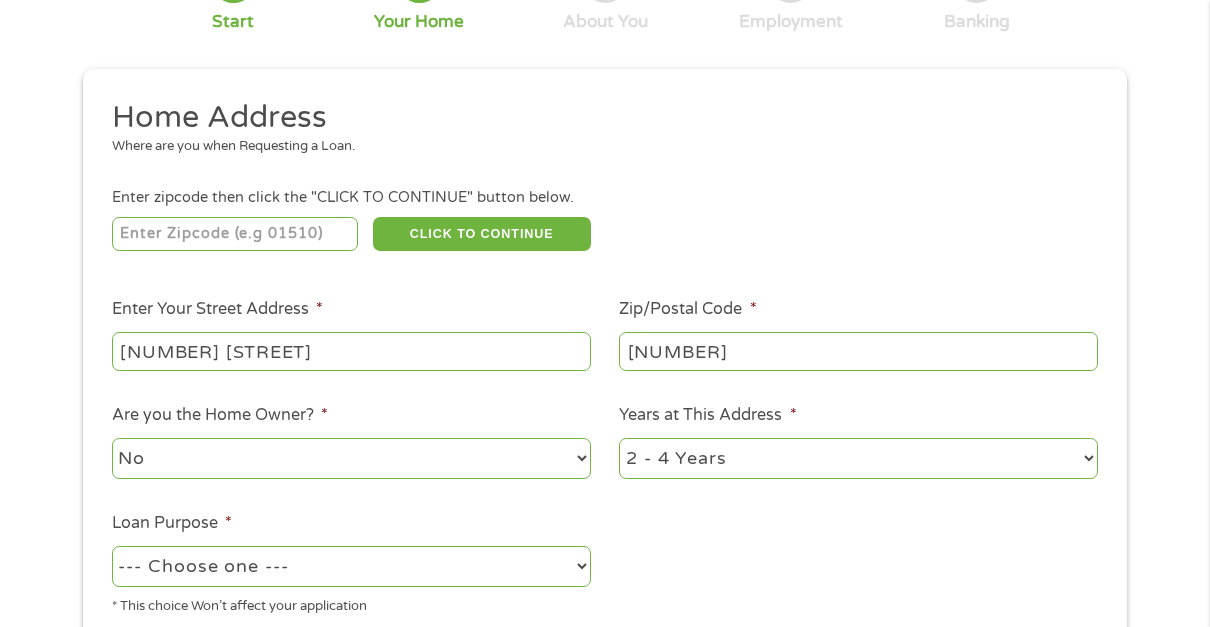 type on "[NUMBER] [STREET]" 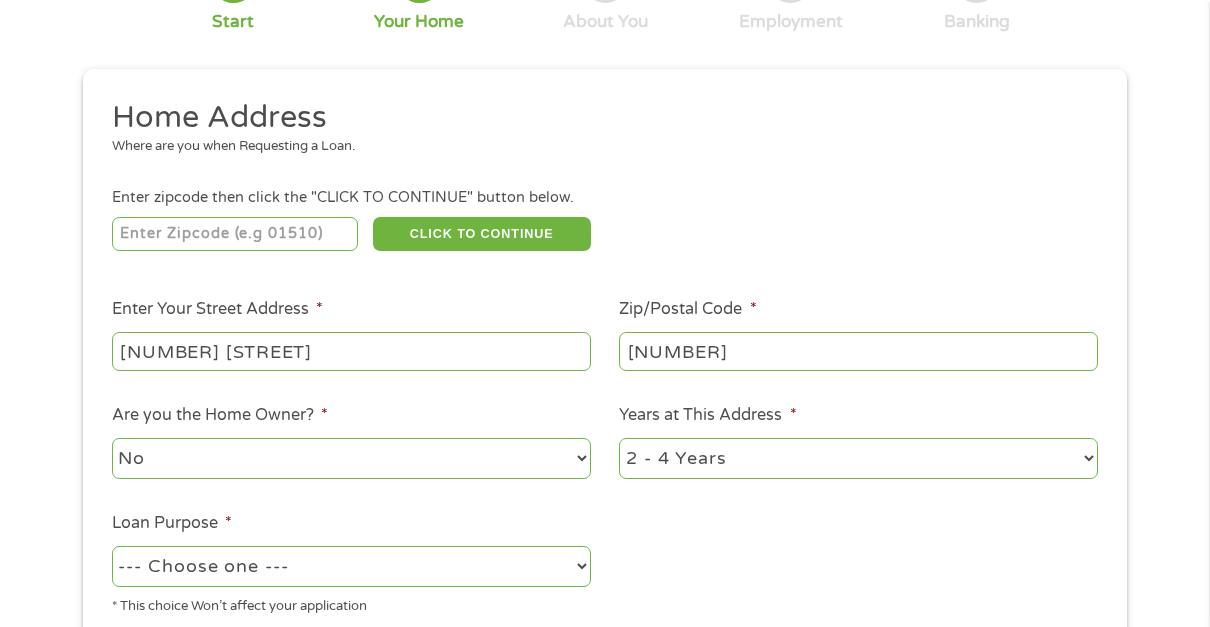 click on "1 Year or less 1 - 2 Years 2 - 4 Years Over 4 Years" at bounding box center [858, 458] 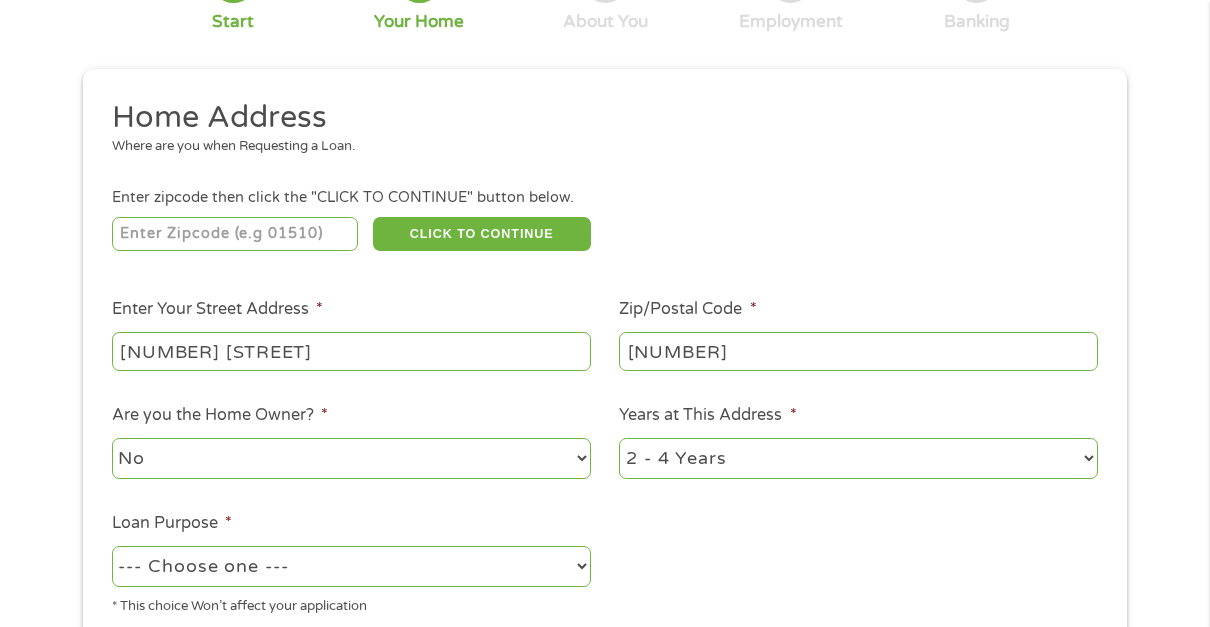 click on "--- Choose one --- Pay Bills Debt Consolidation Home Improvement Major Purchase Car Loan Short Term Cash Medical Expenses Other" at bounding box center [351, 566] 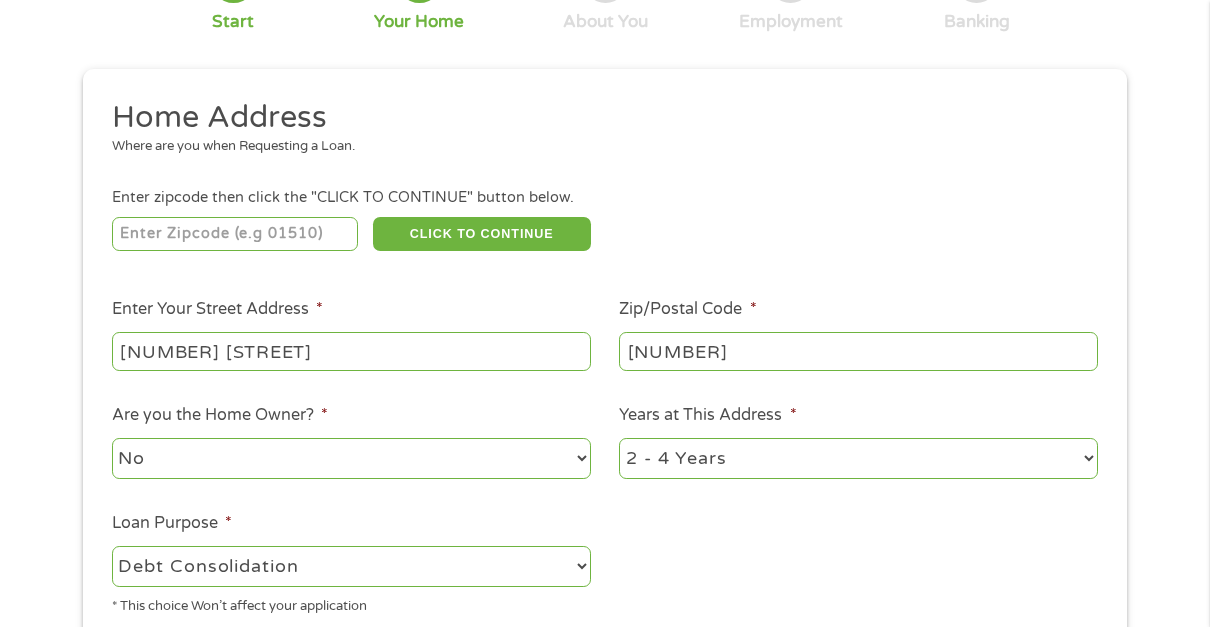 click on "--- Choose one --- Pay Bills Debt Consolidation Home Improvement Major Purchase Car Loan Short Term Cash Medical Expenses Other" at bounding box center (351, 566) 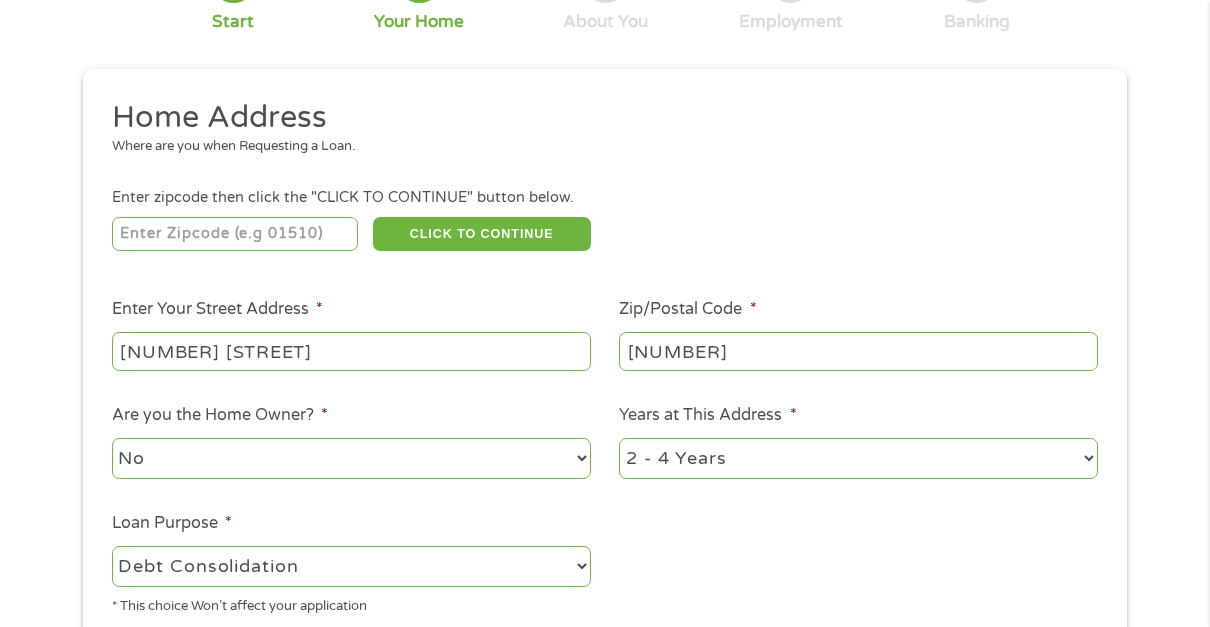 select on "paybills" 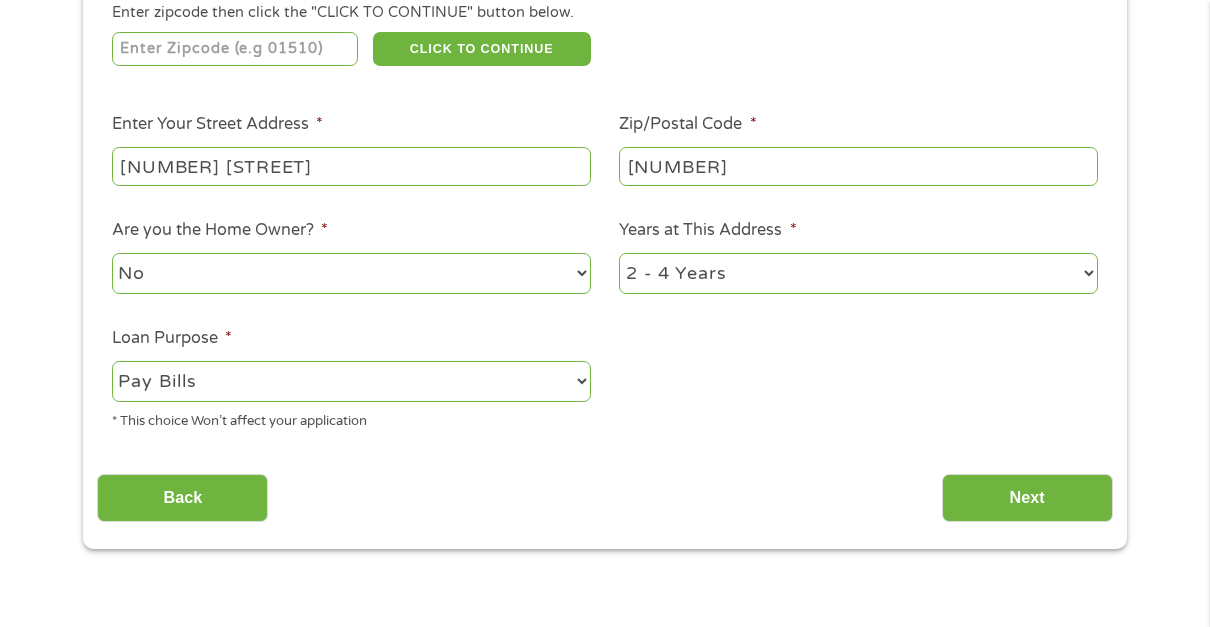 scroll, scrollTop: 372, scrollLeft: 0, axis: vertical 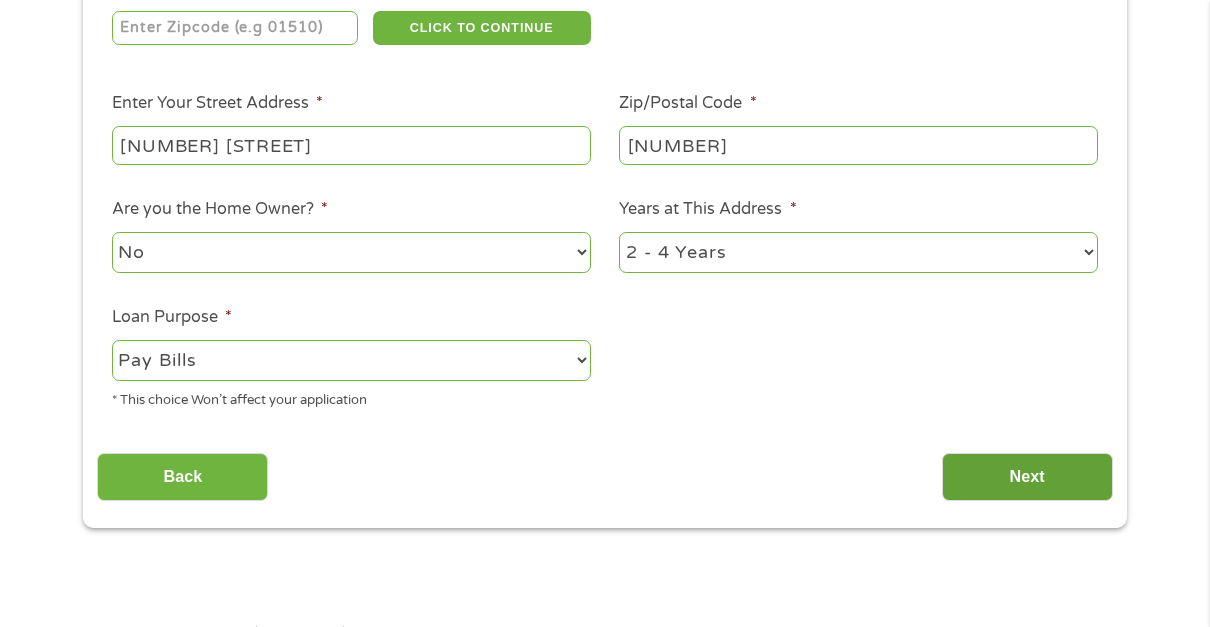 click on "Next" at bounding box center [1027, 477] 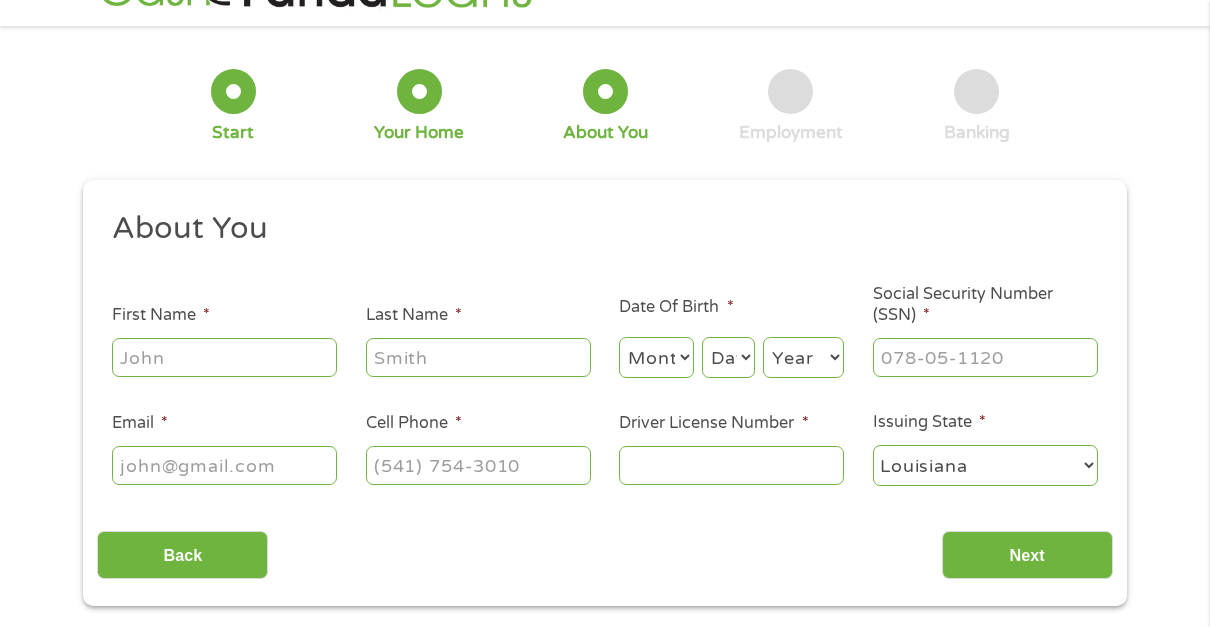 scroll, scrollTop: 0, scrollLeft: 0, axis: both 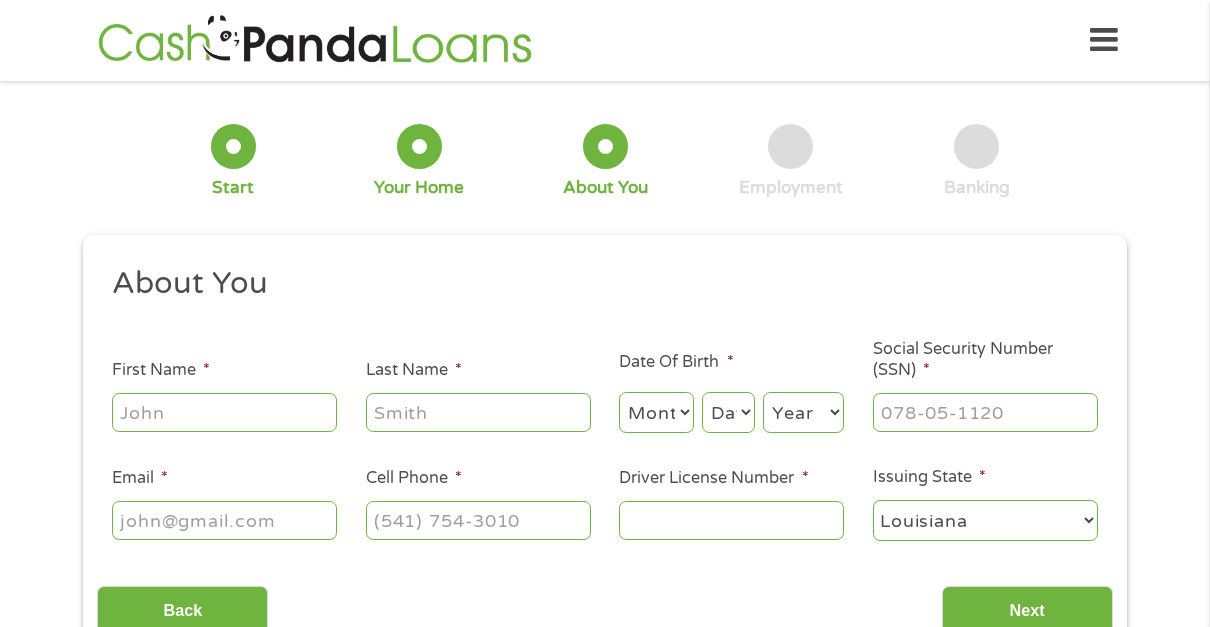click on "First Name *" at bounding box center [224, 412] 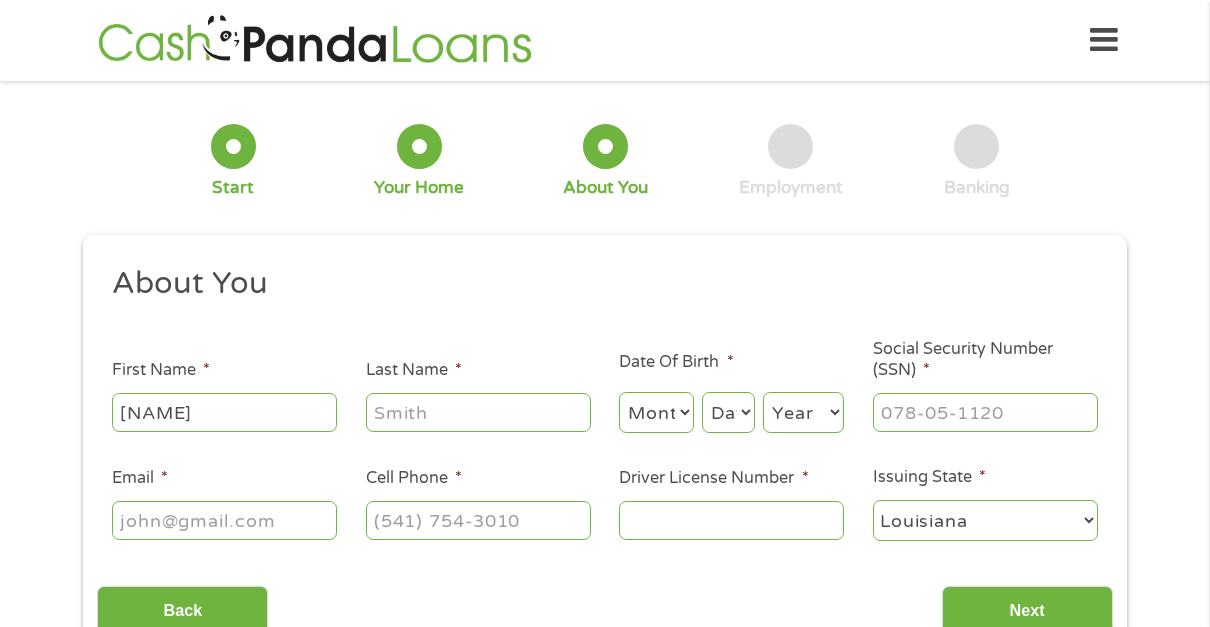 type on "[NAME]" 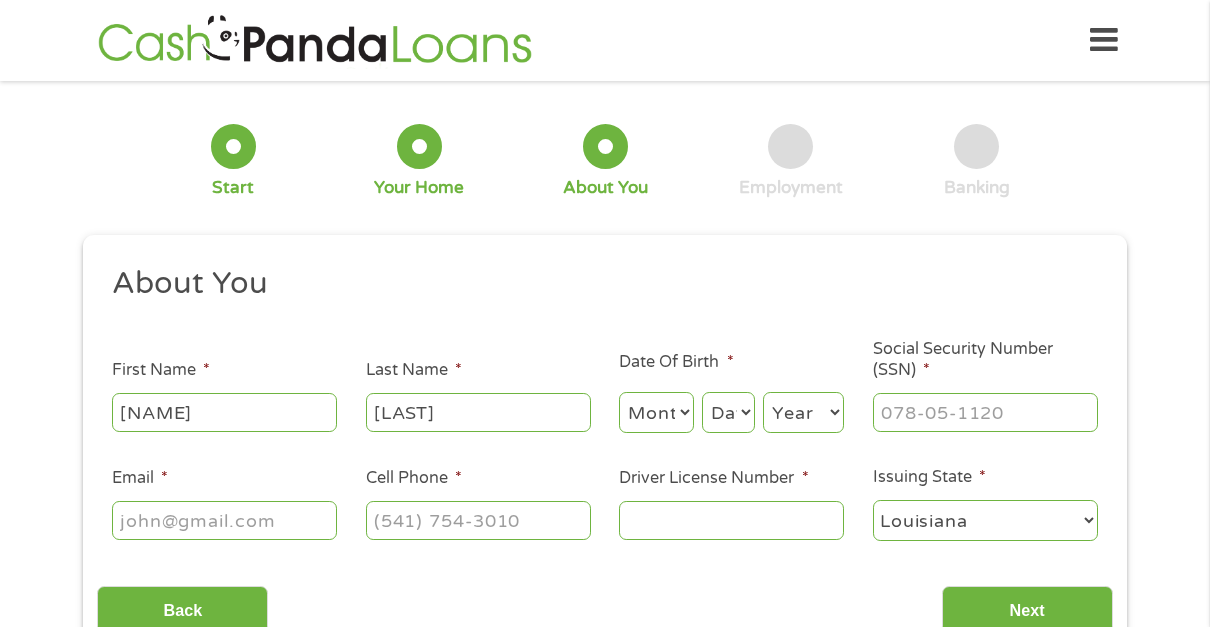type on "[LAST]" 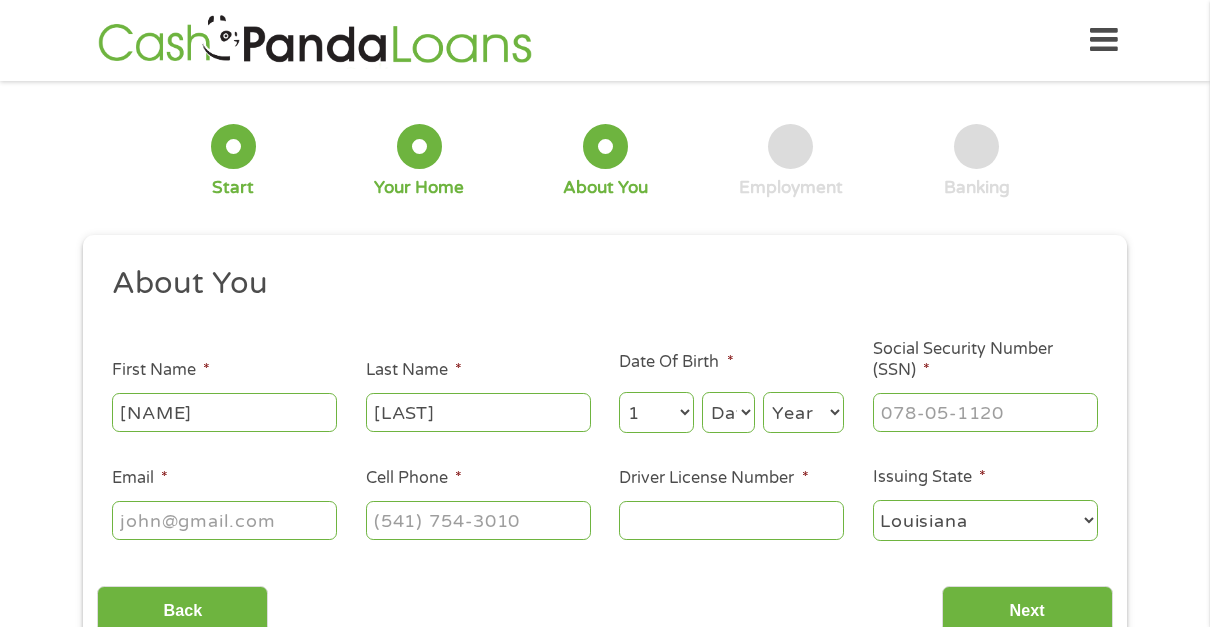 select on "12" 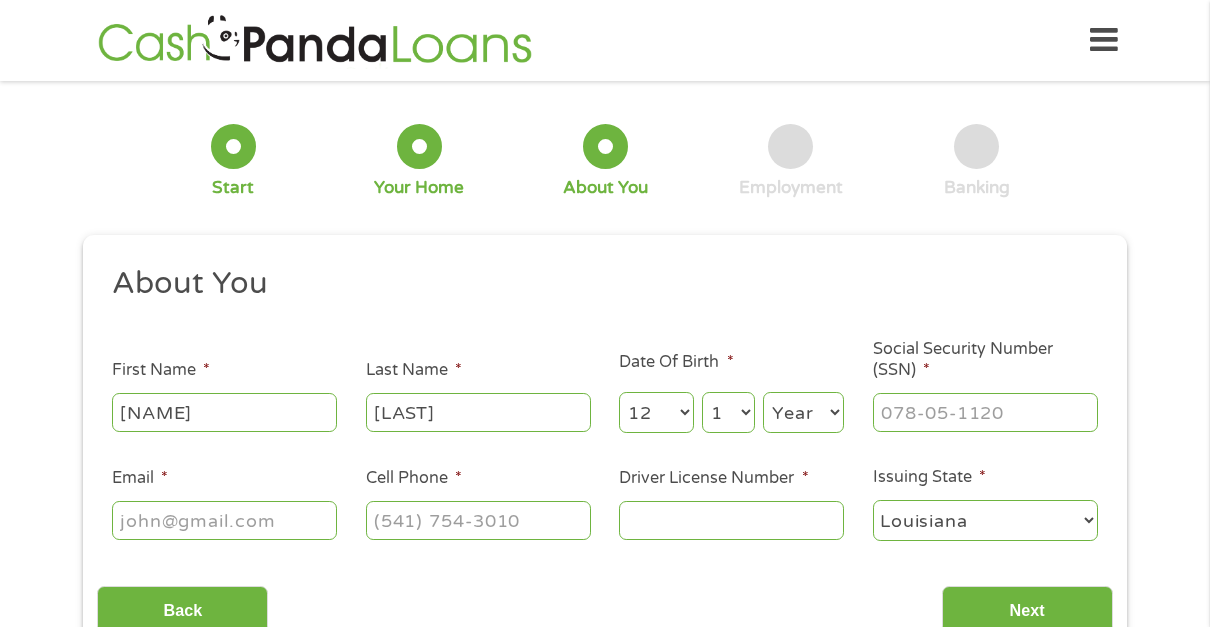 select on "18" 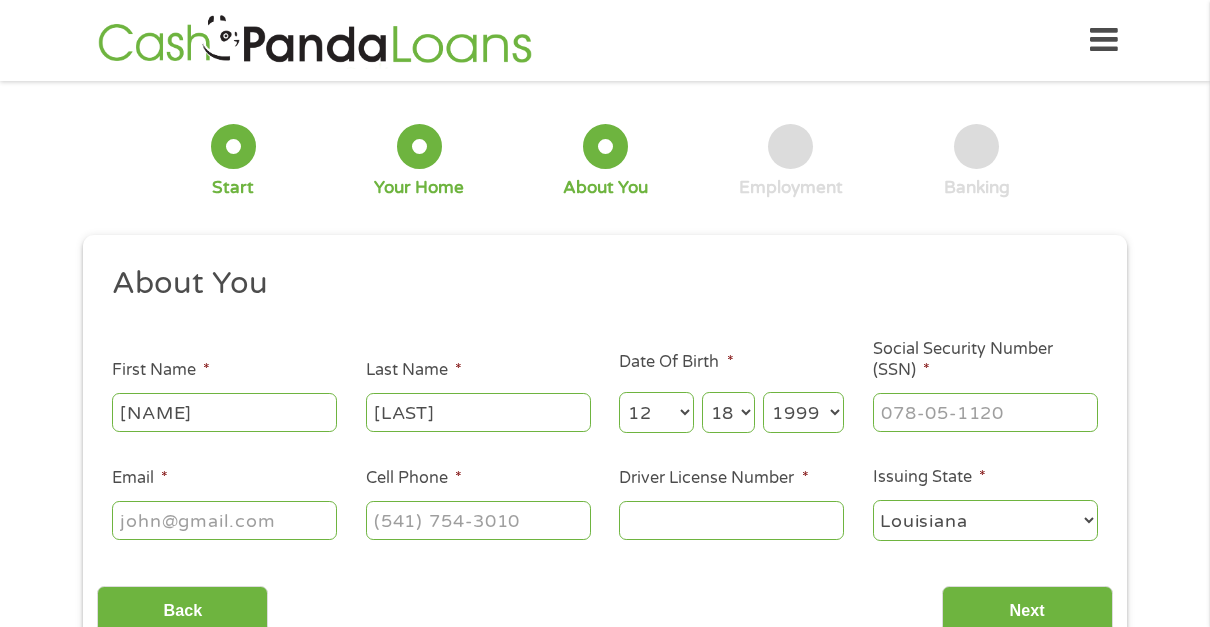 click on "Year 2007 2006 2005 2004 2003 2002 2001 2000 1999 1998 1997 1996 1995 1994 1993 1992 1991 1990 1989 1988 1987 1986 1985 1984 1983 1982 1981 1980 1979 1978 1977 1976 1975 1974 1973 1972 1971 1970 1969 1968 1967 1966 1965 1964 1963 1962 1961 1960 1959 1958 1957 1956 1955 1954 1953 1952 1951 1950 1949 1948 1947 1946 1945 1944 1943 1942 1941 1940 1939 1938 1937 1936 1935 1934 1933 1932 1931 1930 1929 1928 1927 1926 1925 1924 1923 1922 1921 1920" at bounding box center [803, 412] 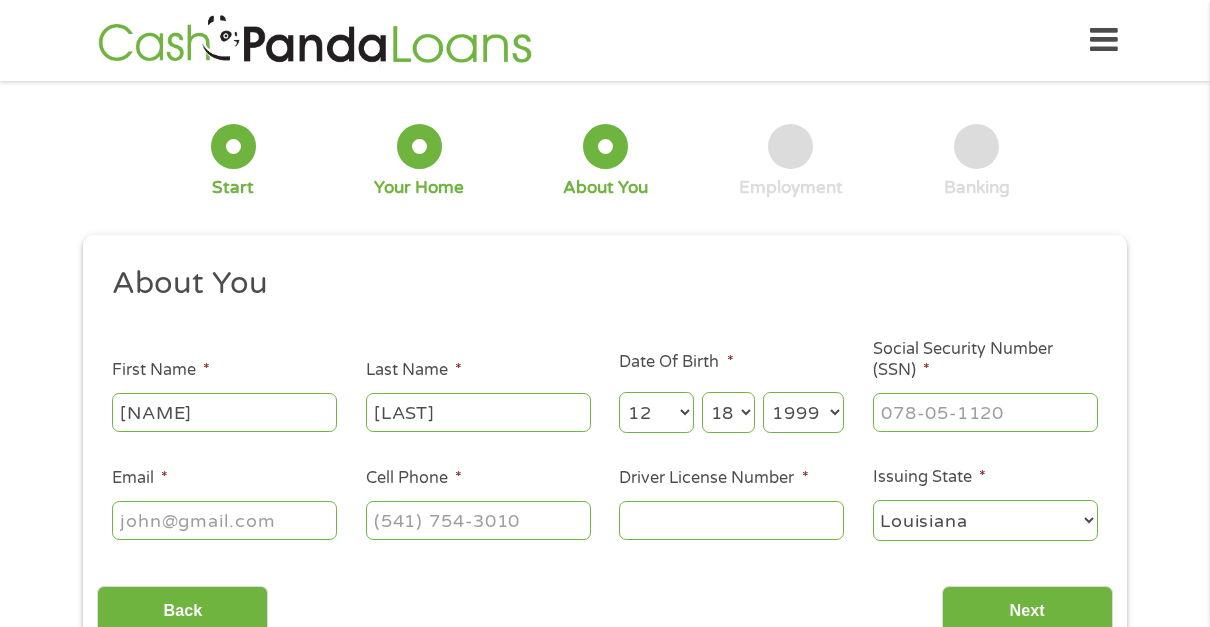 select on "1996" 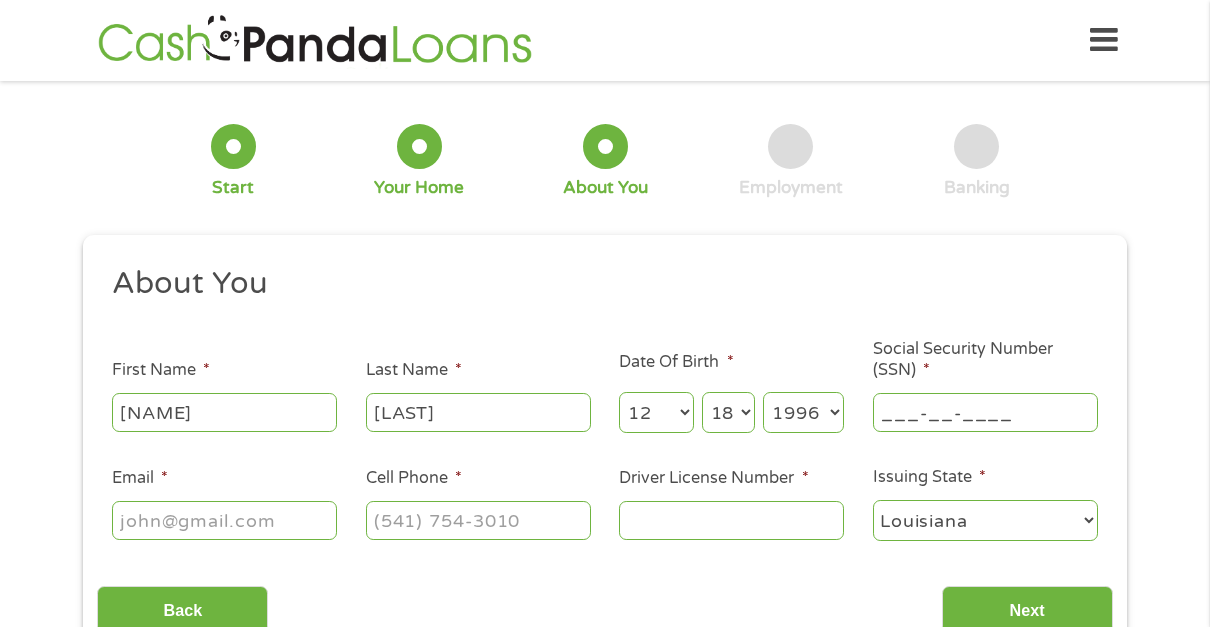 click on "___-__-____" at bounding box center [985, 412] 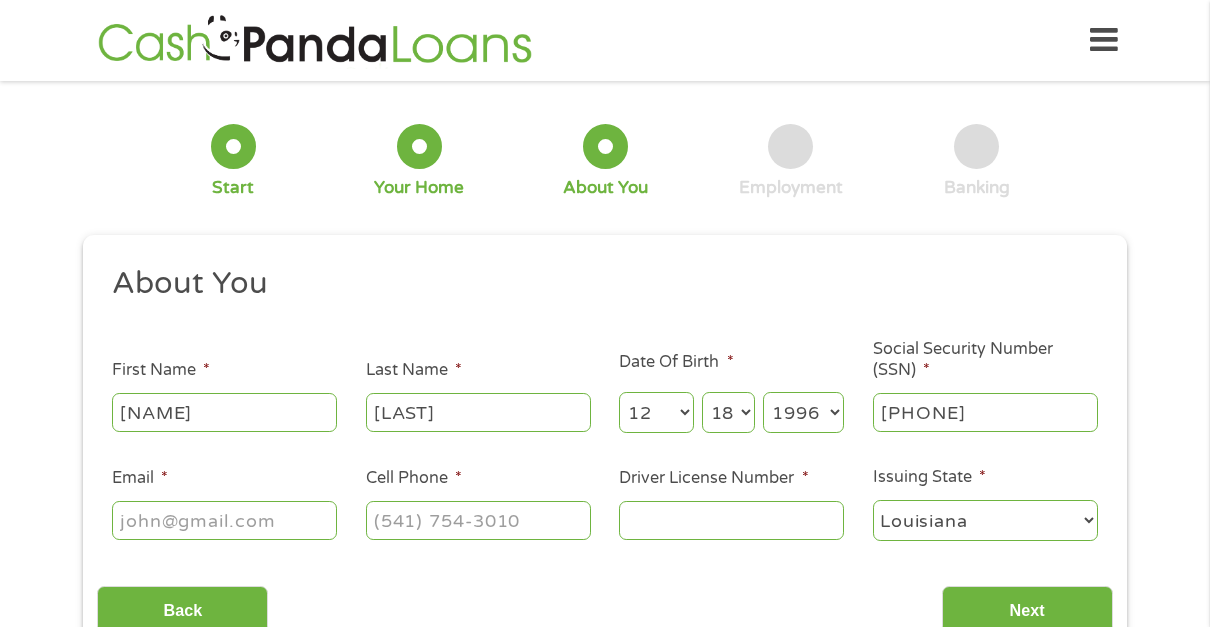 type on "[PHONE]" 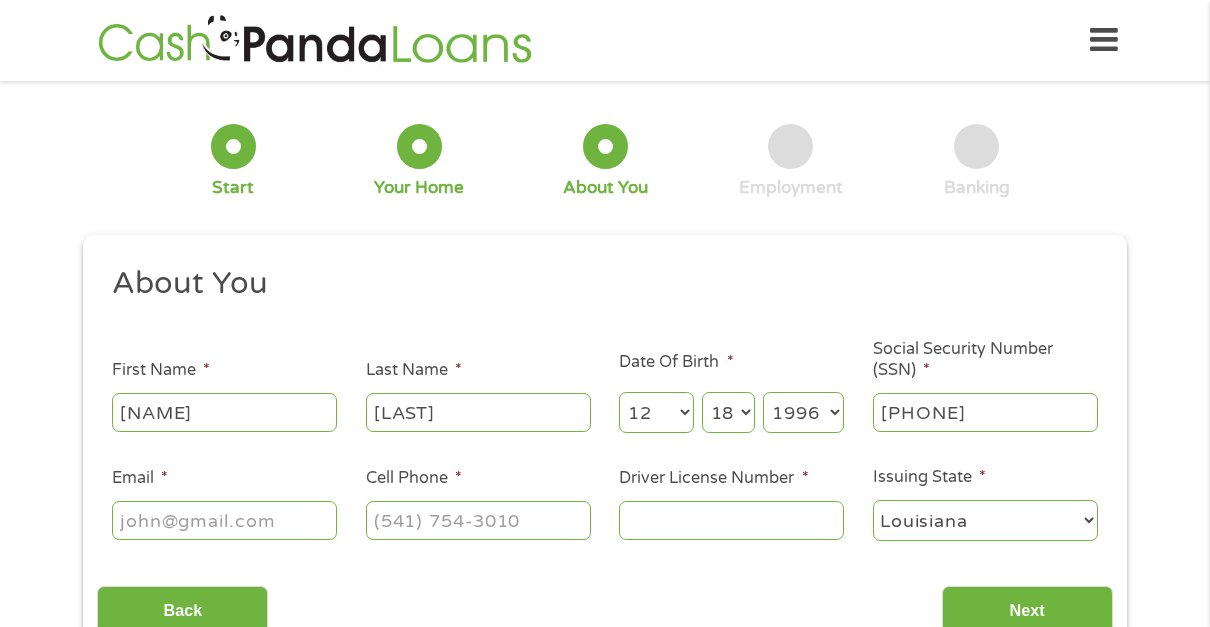 click on "[EMAIL]" at bounding box center (224, 520) 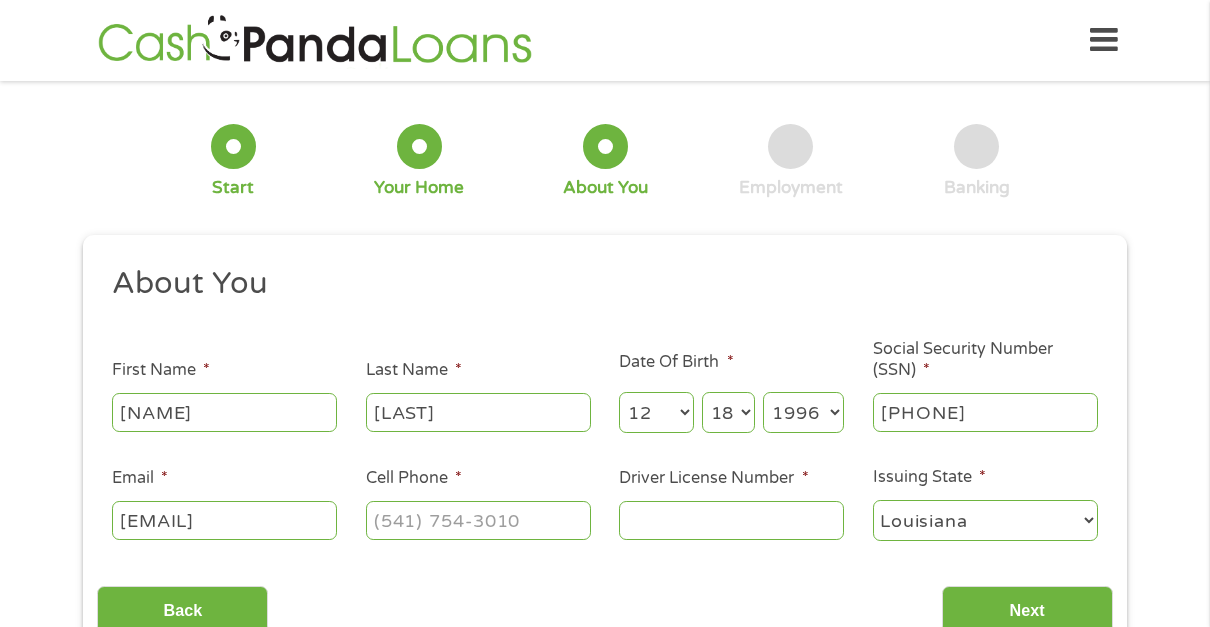 scroll, scrollTop: 0, scrollLeft: 67, axis: horizontal 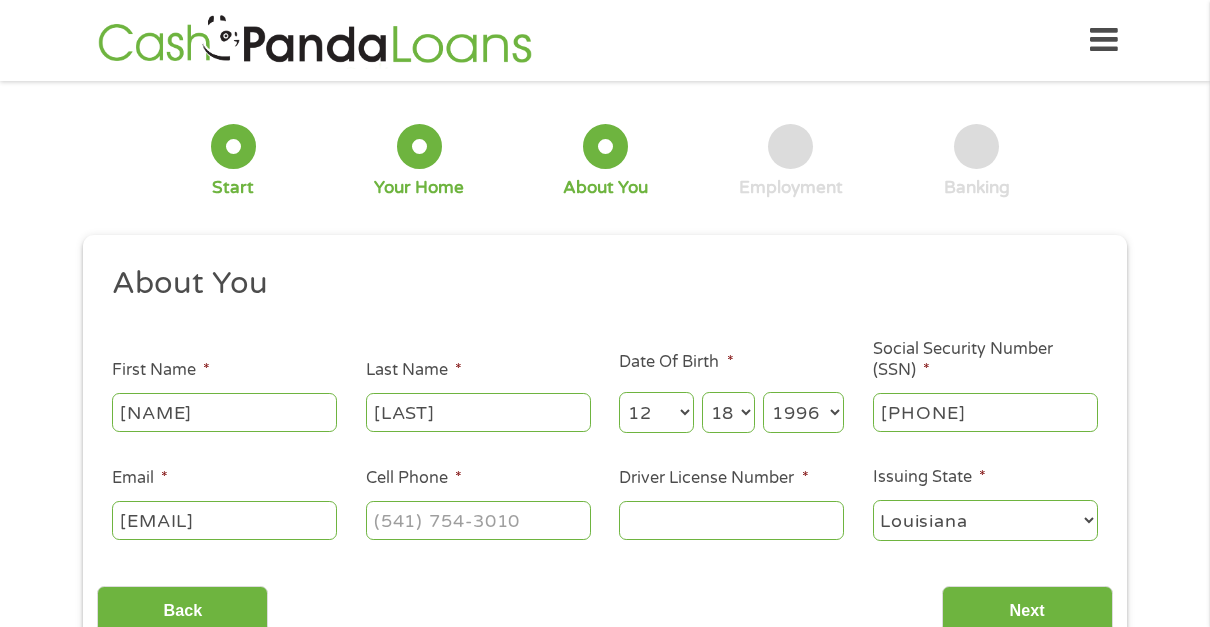 type on "[EMAIL]" 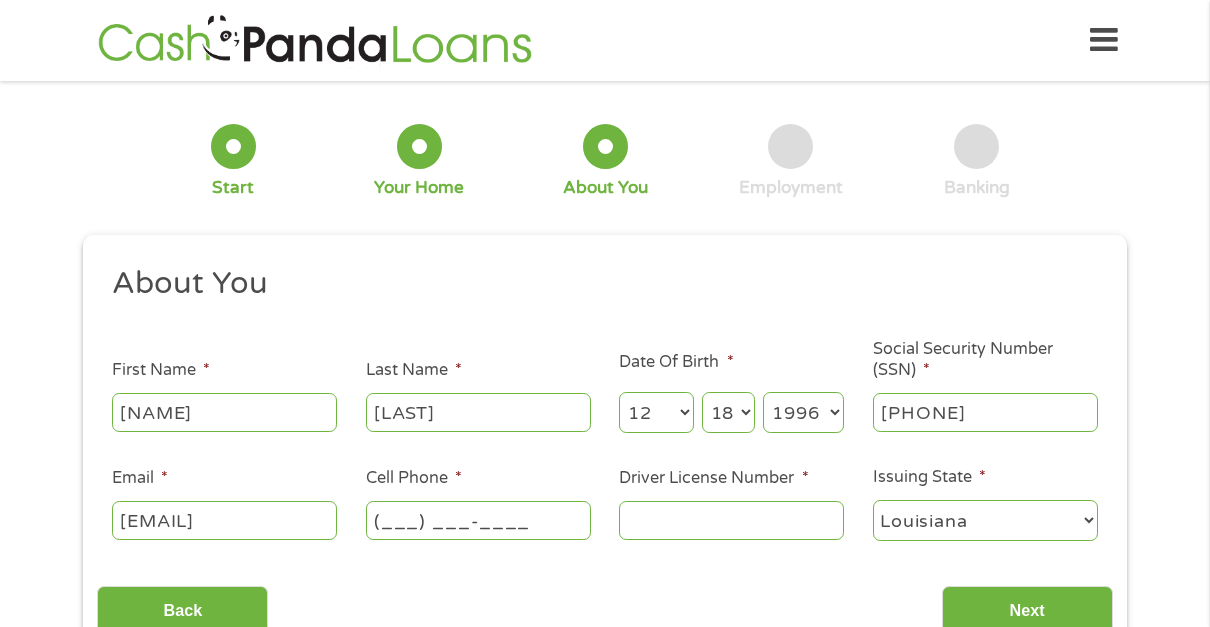 scroll, scrollTop: 0, scrollLeft: 0, axis: both 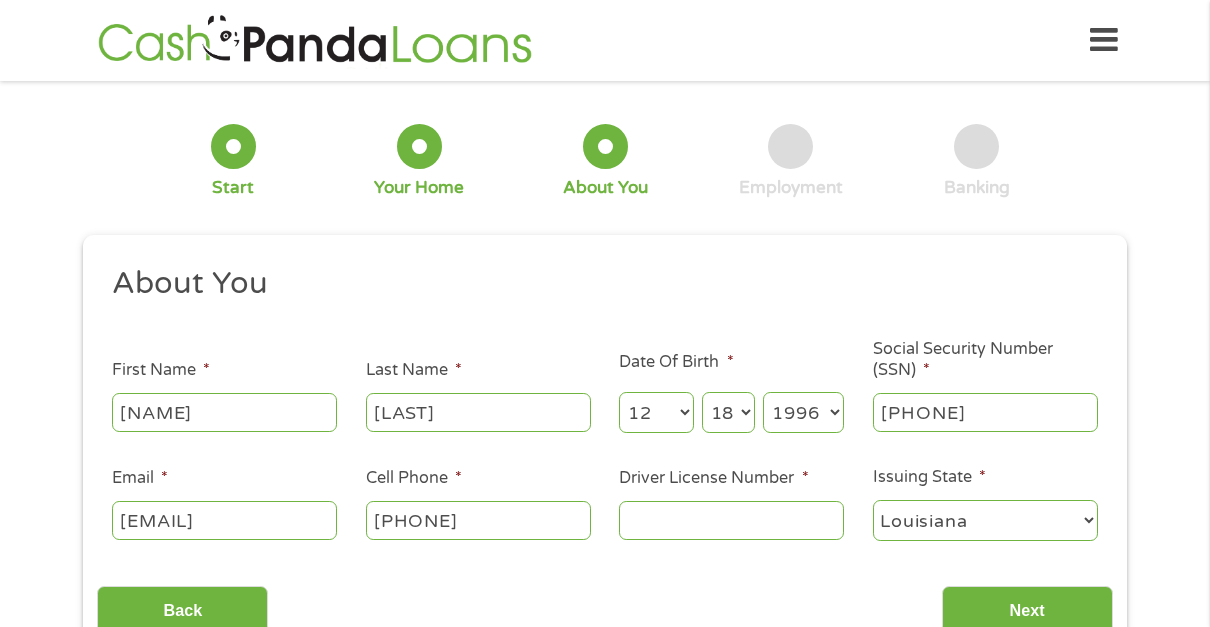 type on "[PHONE]" 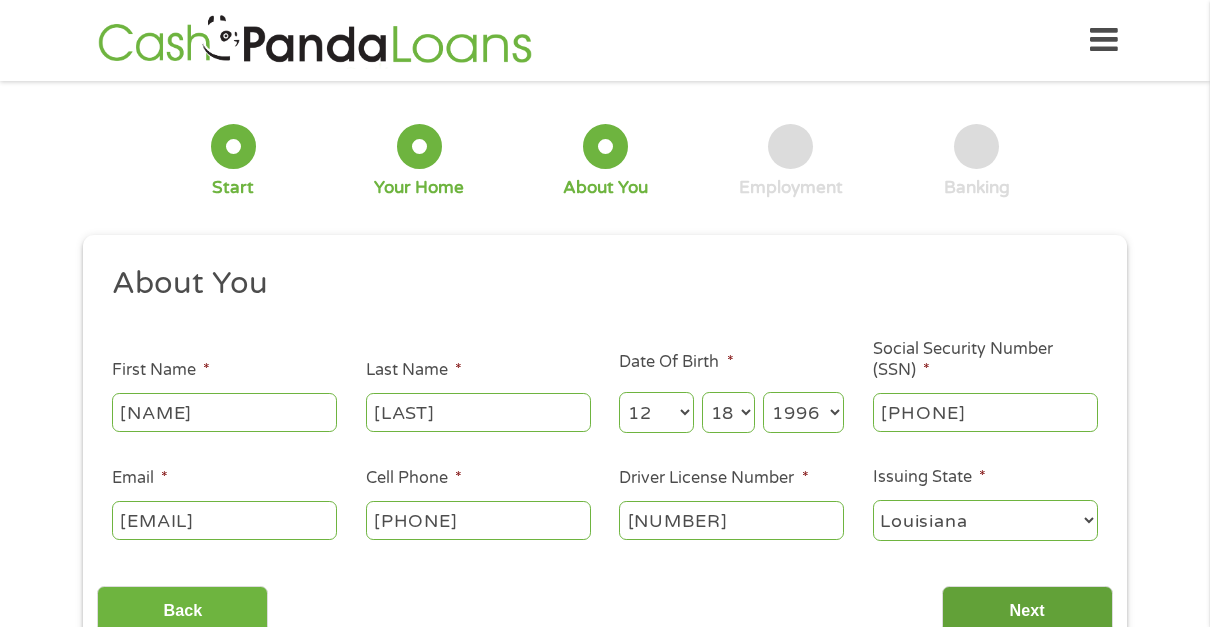 type on "[NUMBER]" 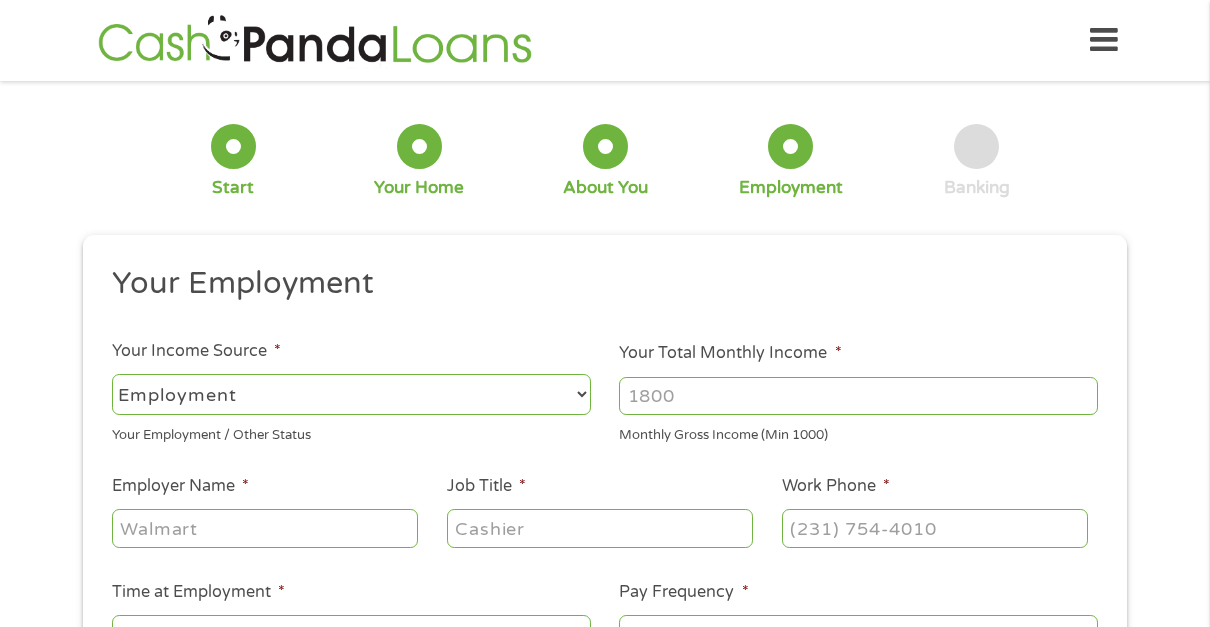 click on "Your Total Monthly Income *" at bounding box center (858, 396) 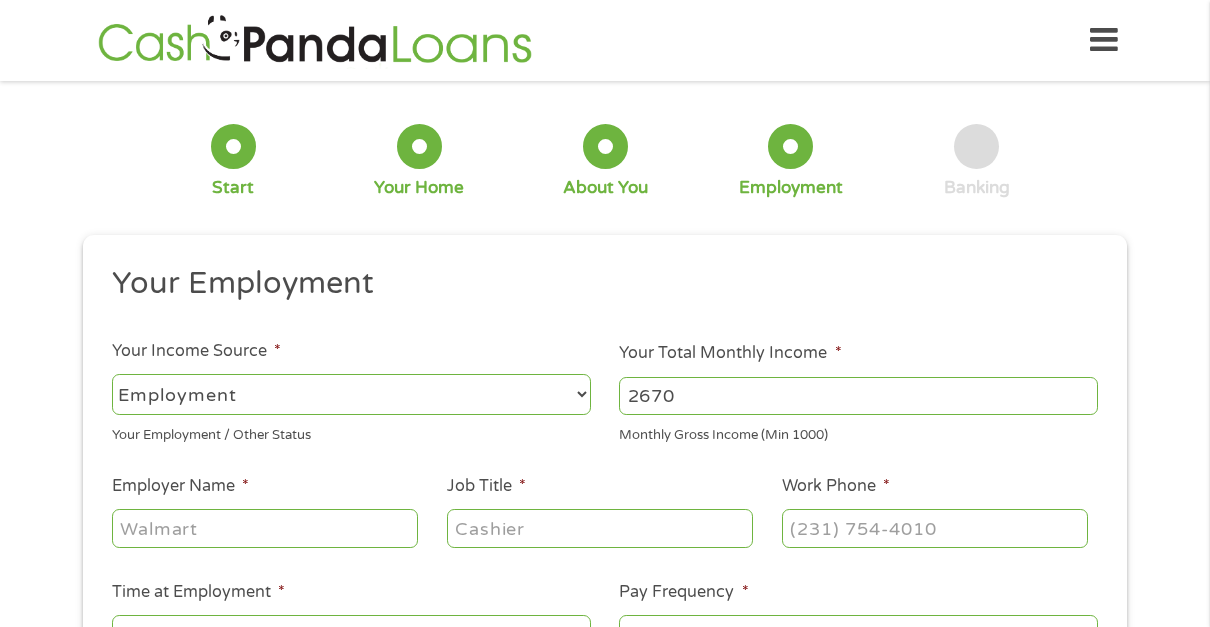 type on "2670" 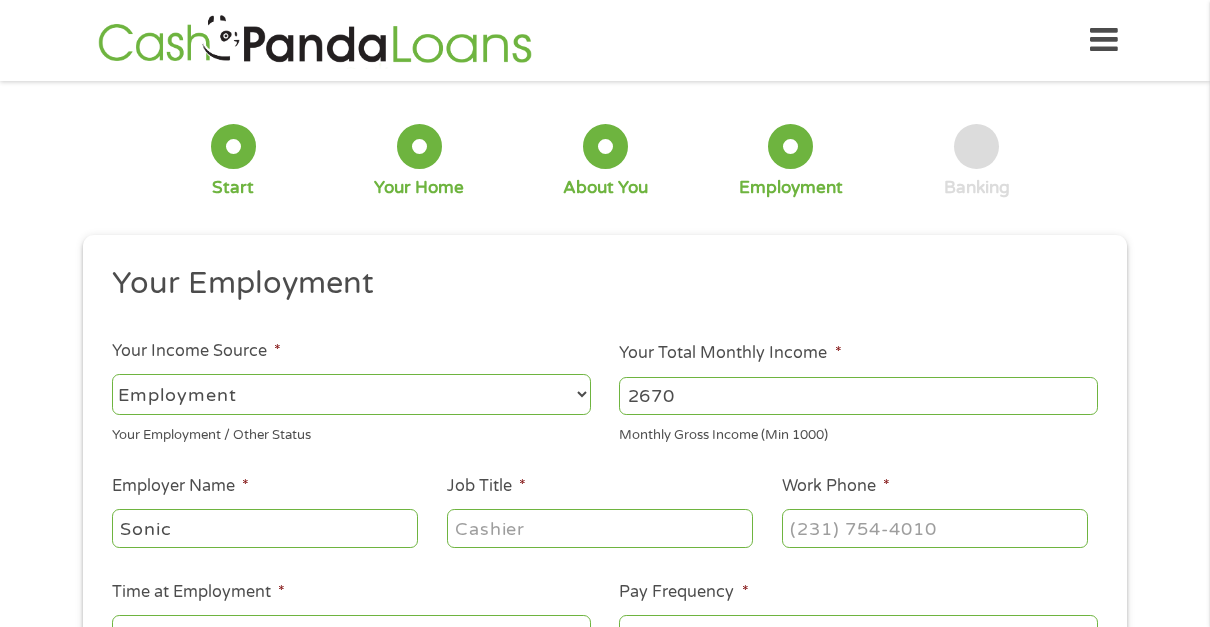 type on "Sonic" 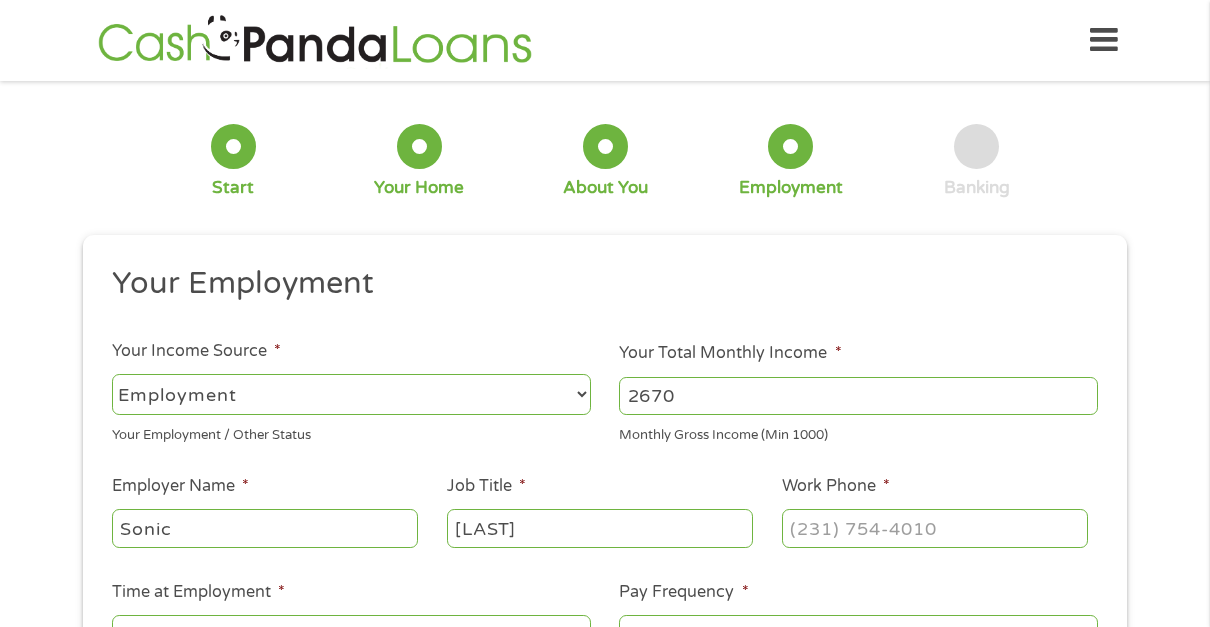 type on "[LAST]" 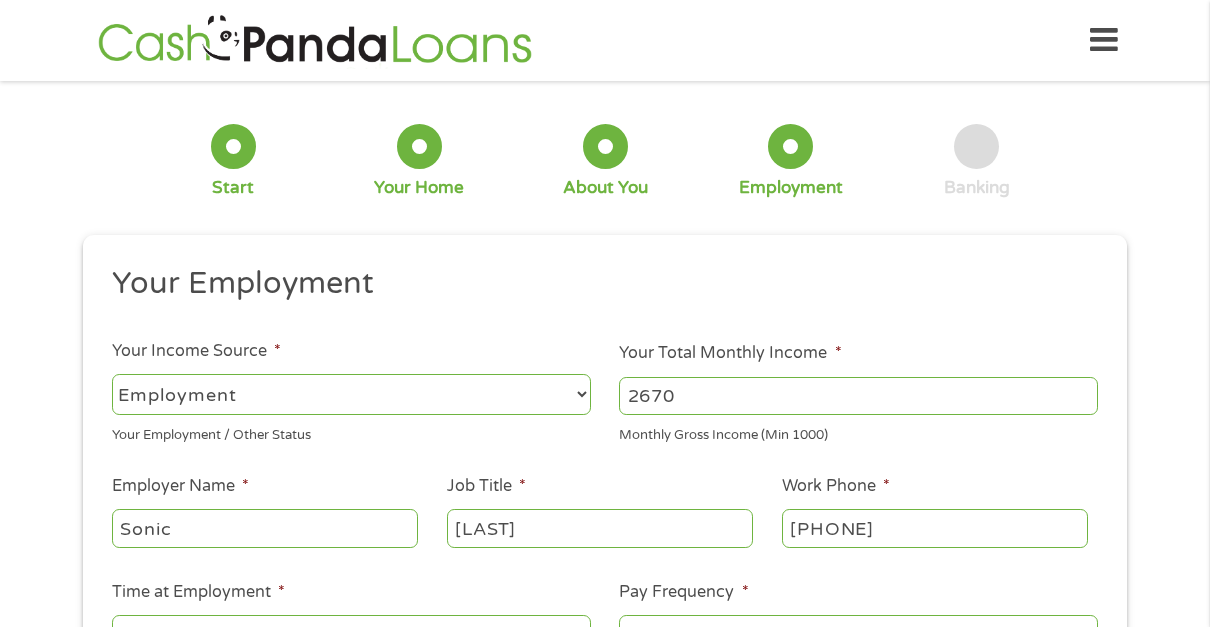 type on "[PHONE]" 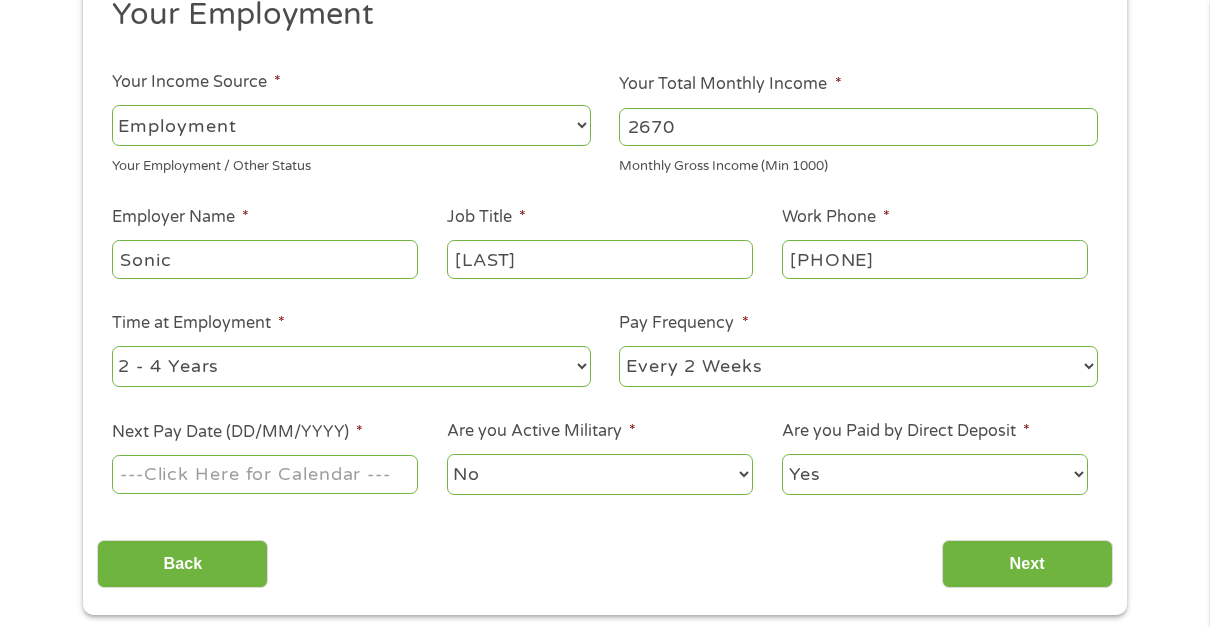 scroll, scrollTop: 273, scrollLeft: 0, axis: vertical 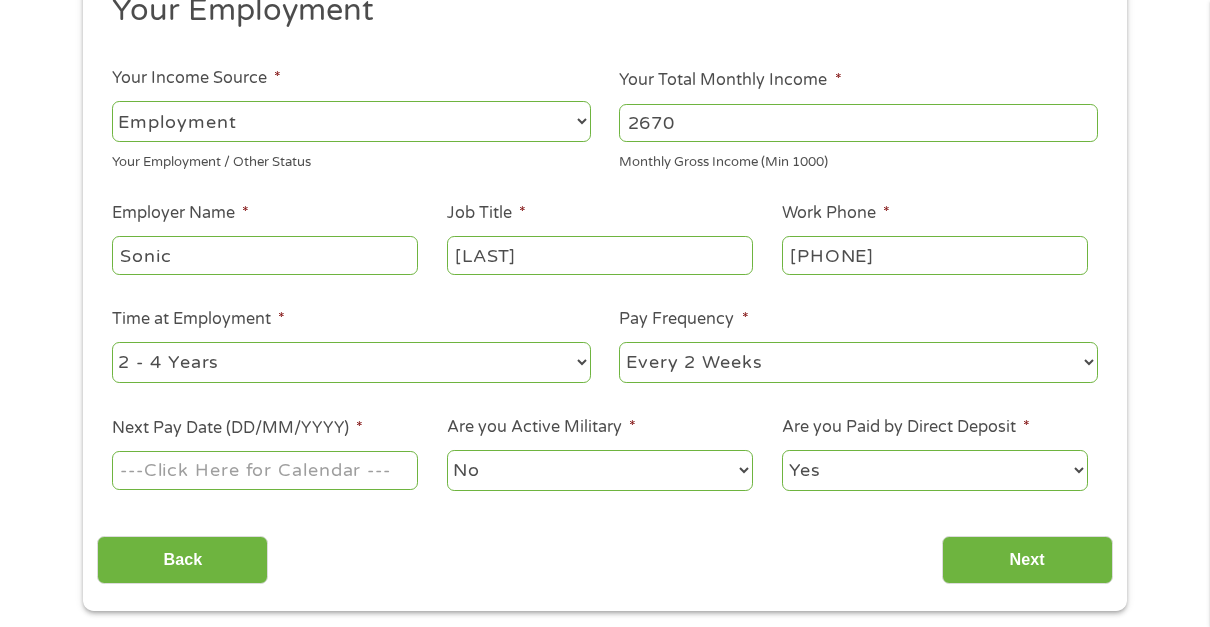 click on "--- Choose one --- 1 Year or less 1 - 2 Years 2 - 4 Years Over 4 Years" at bounding box center (351, 362) 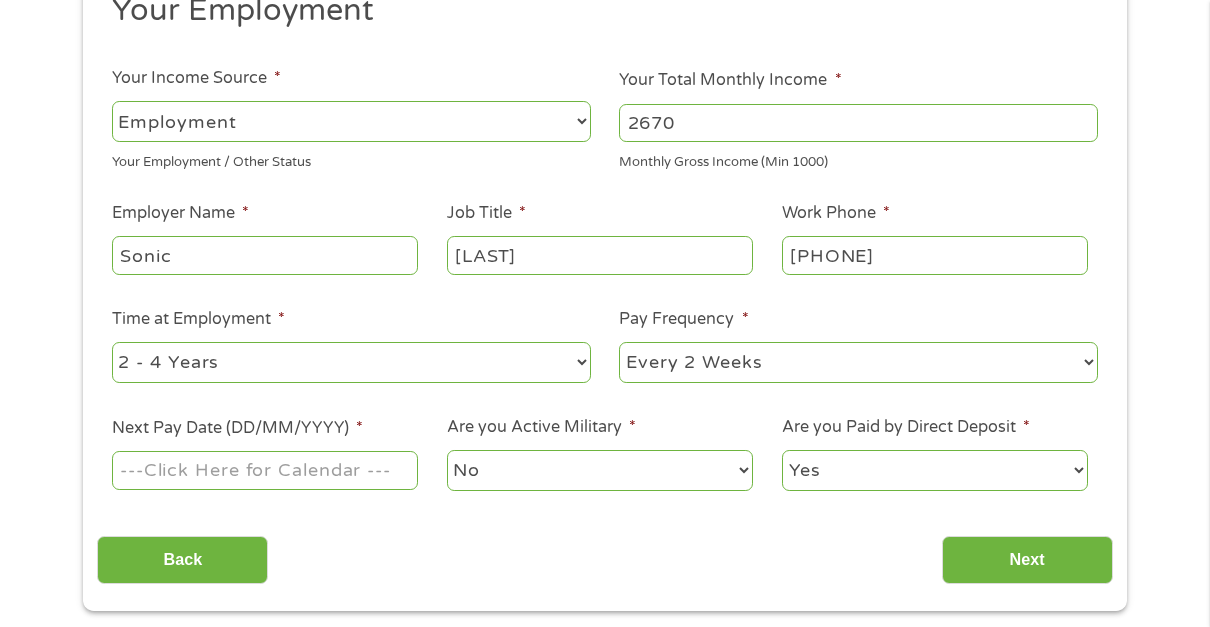 select on "12months" 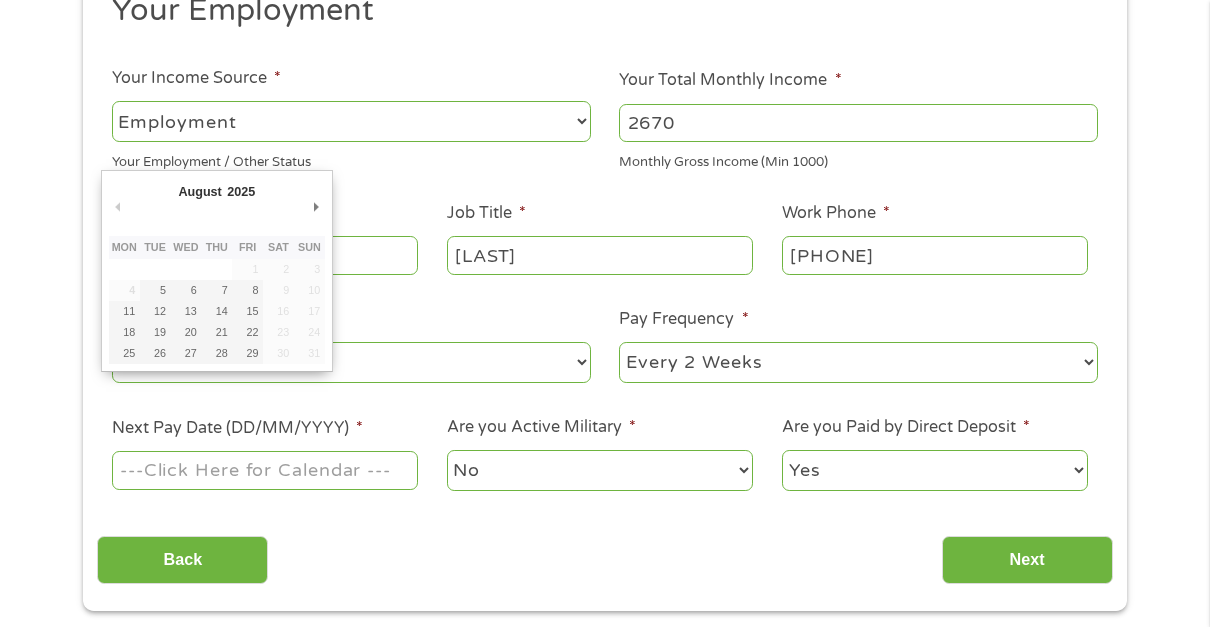 click on "[DATE]" at bounding box center [265, 470] 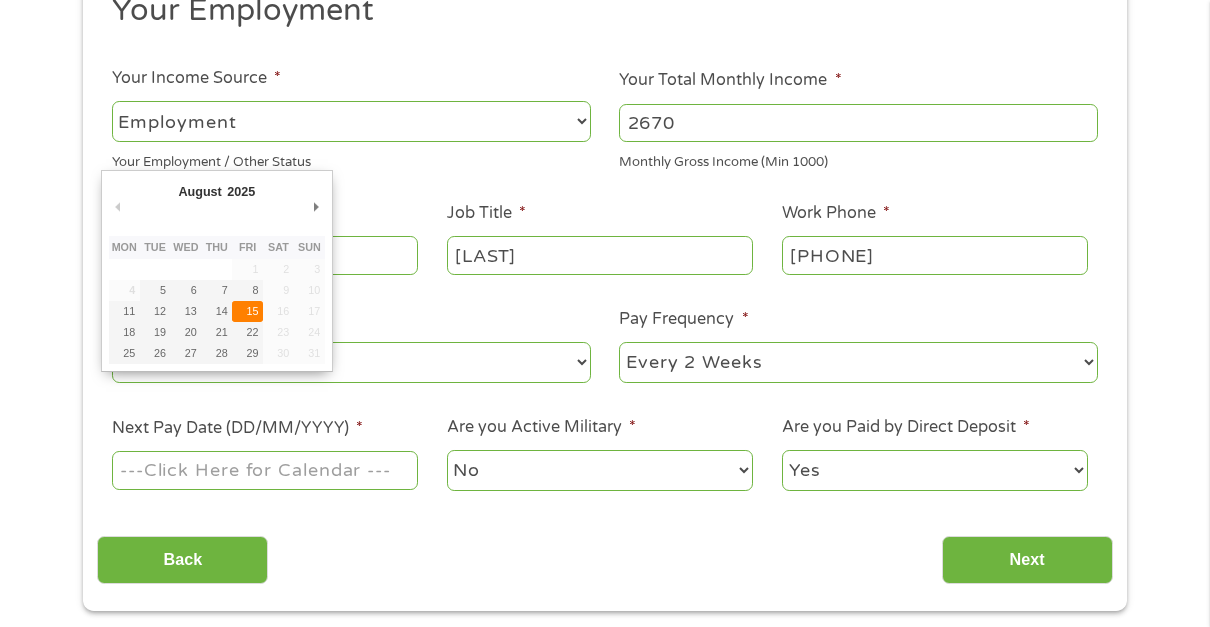 type on "15/08/2025" 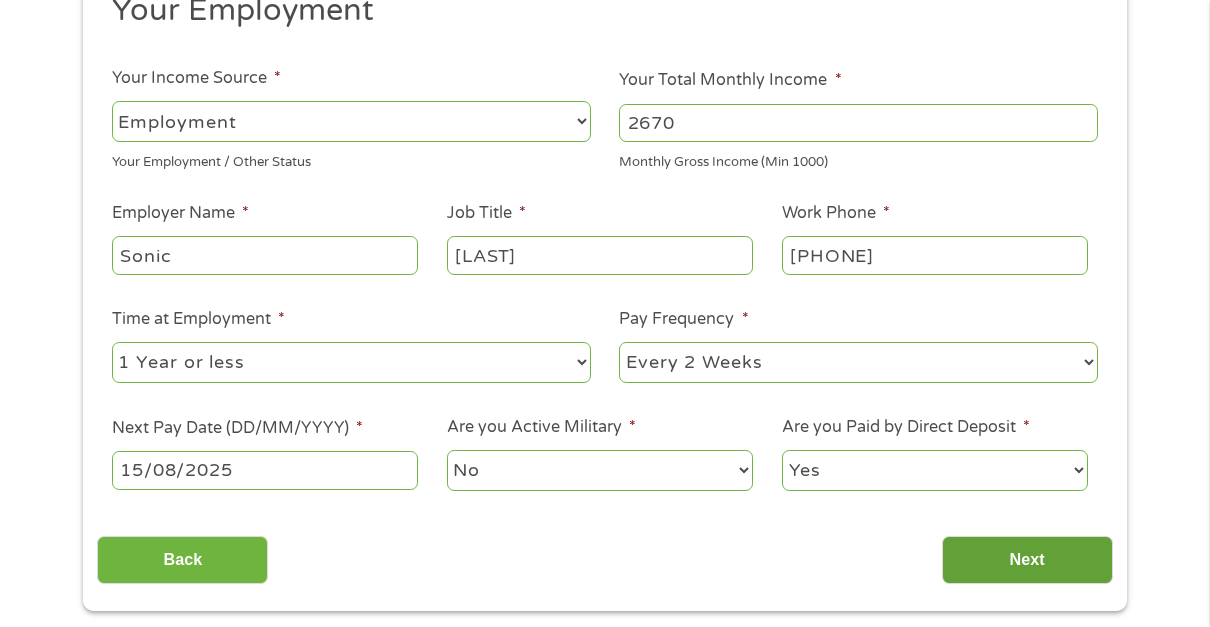 click on "Next" at bounding box center [1027, 560] 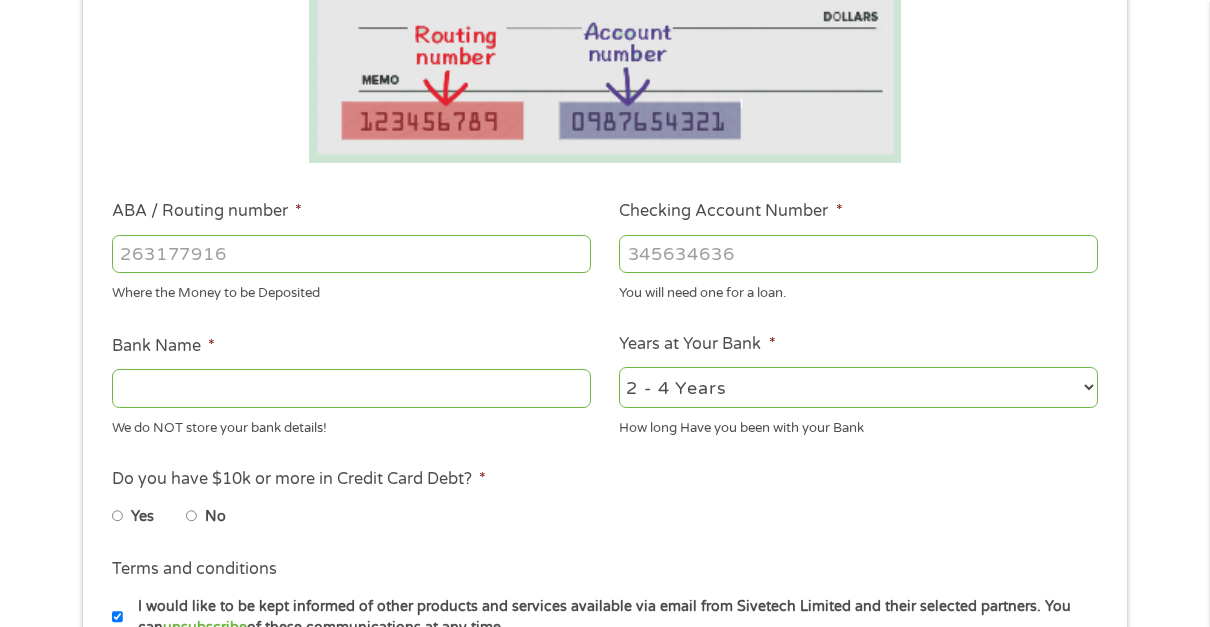 scroll, scrollTop: 446, scrollLeft: 0, axis: vertical 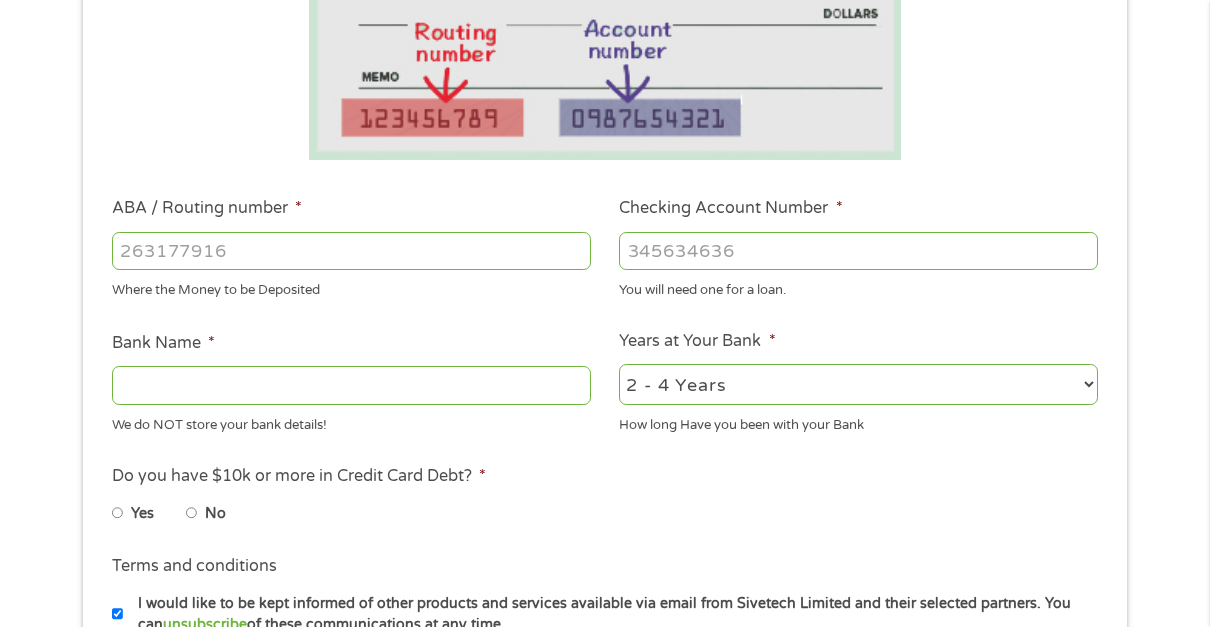 click on "ABA / Routing number *" at bounding box center [351, 251] 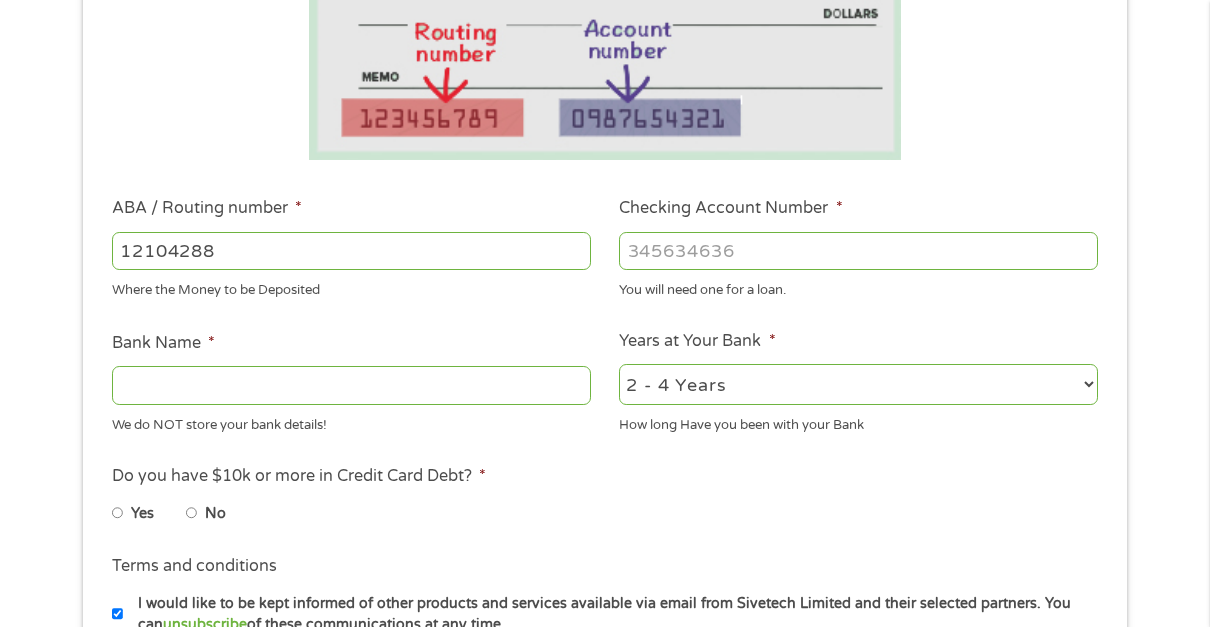 type on "121042882" 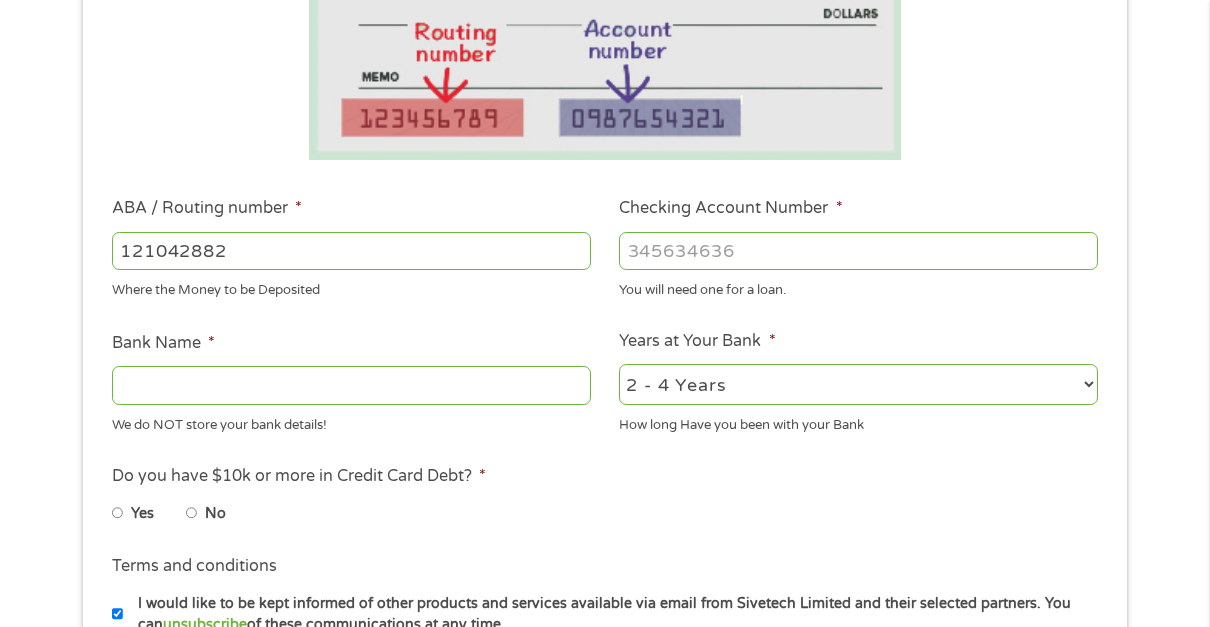 type on "WELLS FARGO BANK NA" 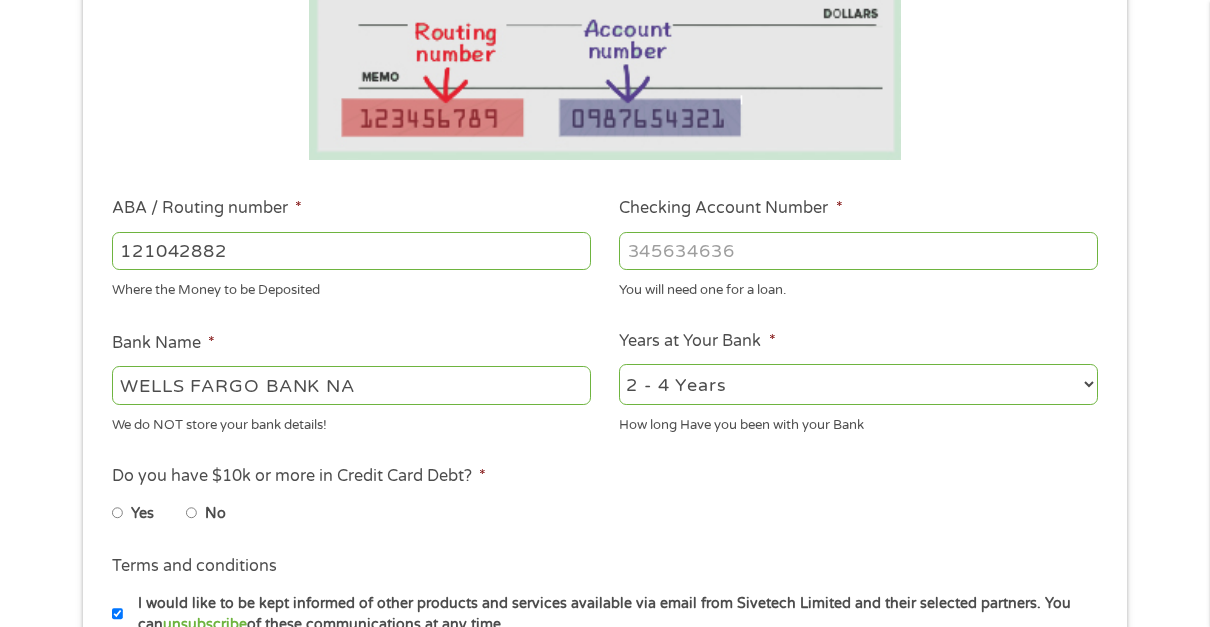 type on "121042882" 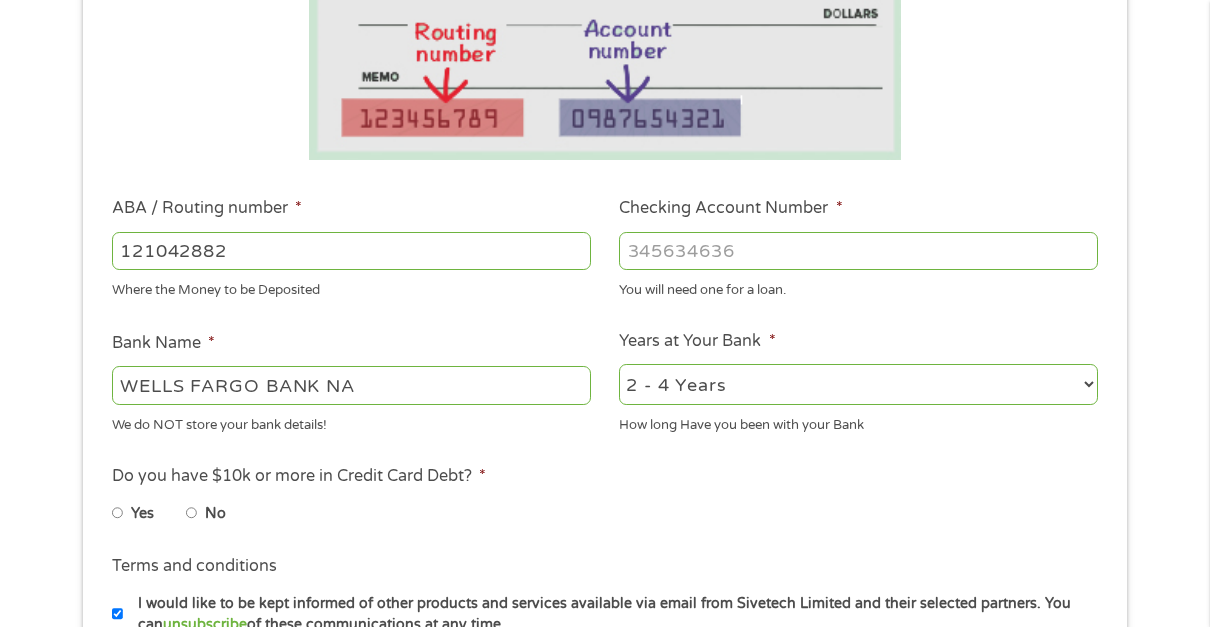 select on "12months" 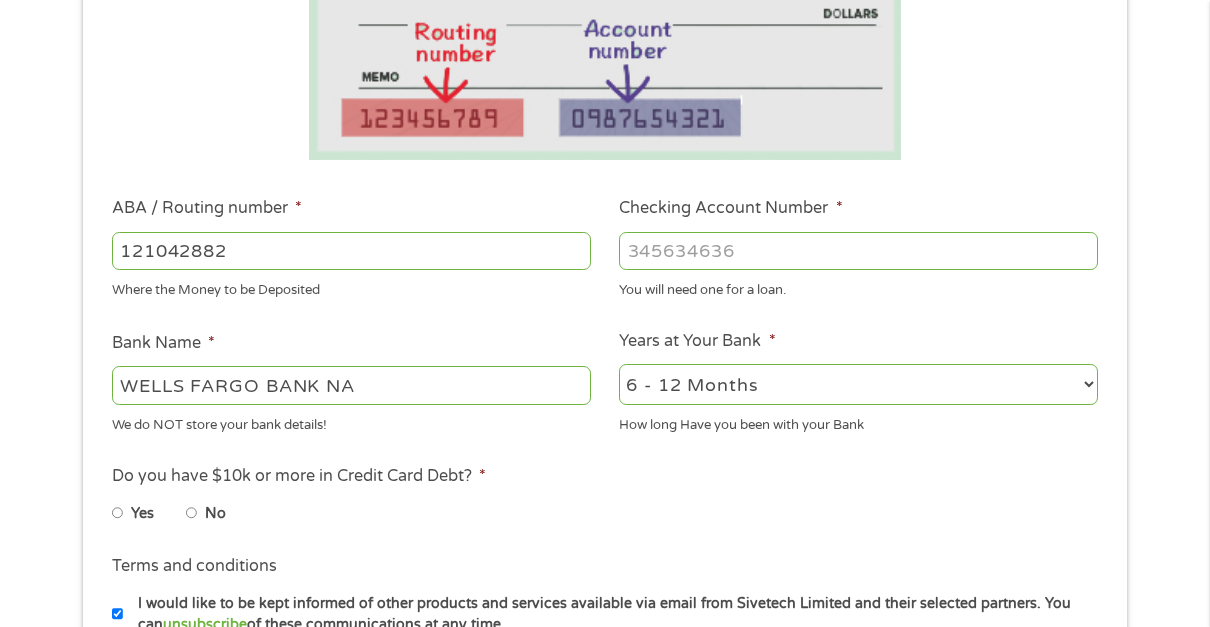 click on "No" at bounding box center [222, 513] 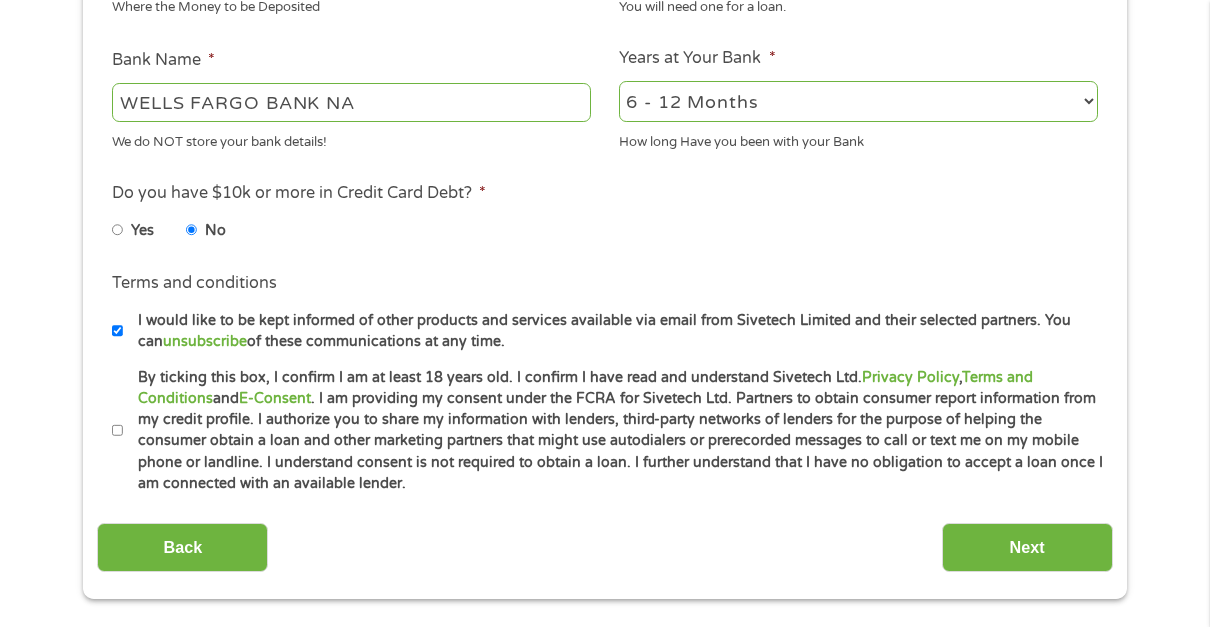 scroll, scrollTop: 734, scrollLeft: 0, axis: vertical 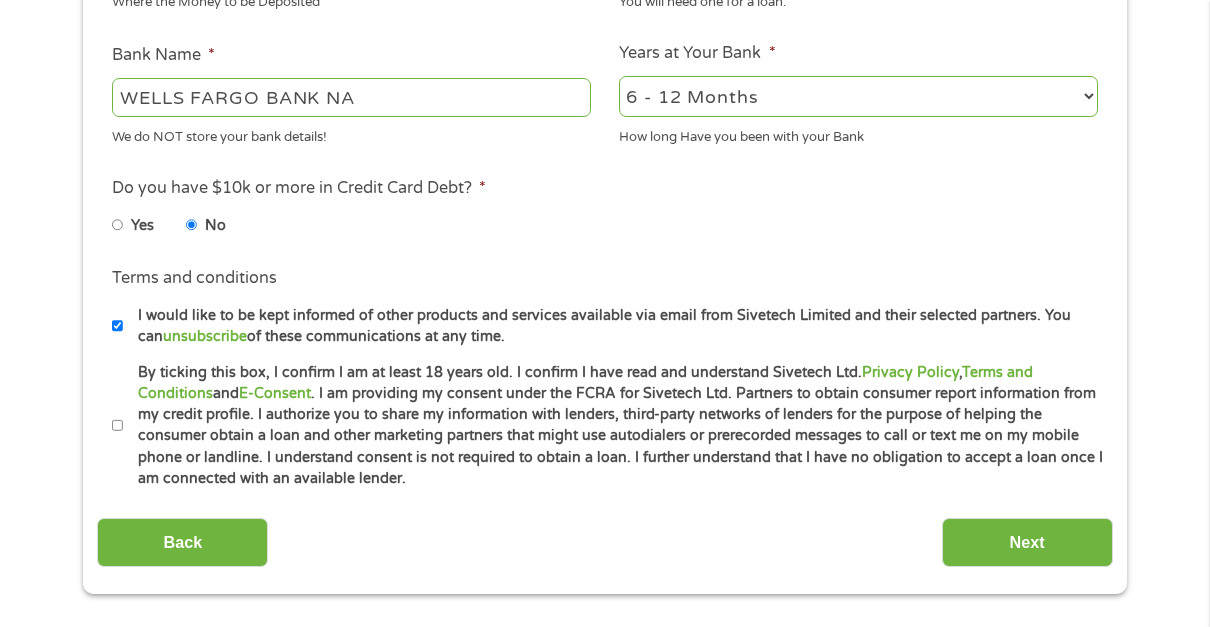 click on "By ticking this box, I confirm I am at least 18 years old. I confirm I have read and understand Sivetech Ltd.  Privacy Policy ,  Terms and Conditions  and  E-Consent . I am providing my consent under the FCRA for Sivetech Ltd. Partners to obtain consumer report information from my credit profile. I authorize you to share my information with lenders, third-party networks of lenders for the purpose of helping the consumer obtain a loan and other marketing partners that might use autodialers or prerecorded messages to call or text me on my mobile phone or landline. I understand consent is not required to obtain a loan. I further understand that I have no obligation to accept a loan once I am connected with an available lender." at bounding box center (118, 426) 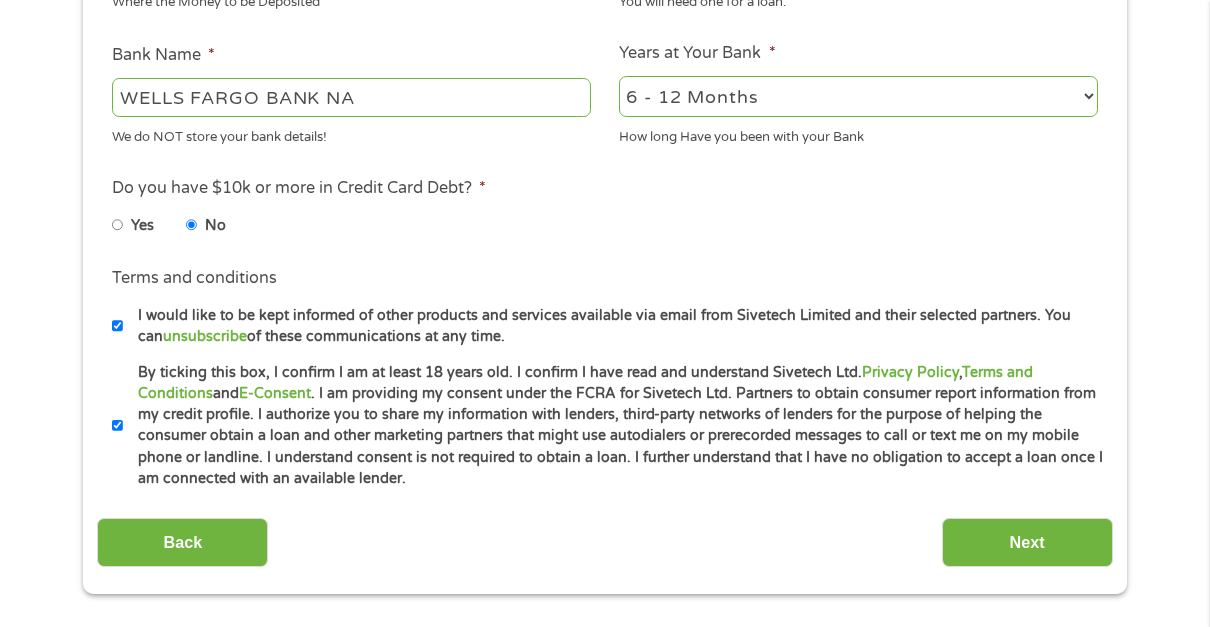 click on "[EMAIL]" at bounding box center (118, 326) 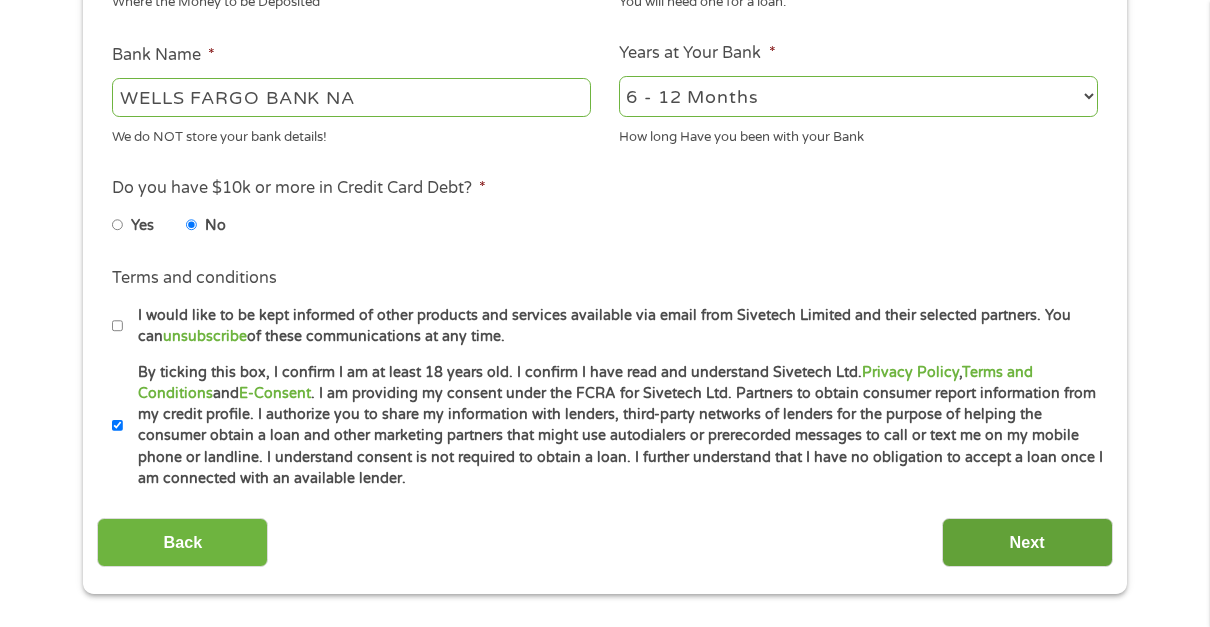 click on "Next" at bounding box center (1027, 542) 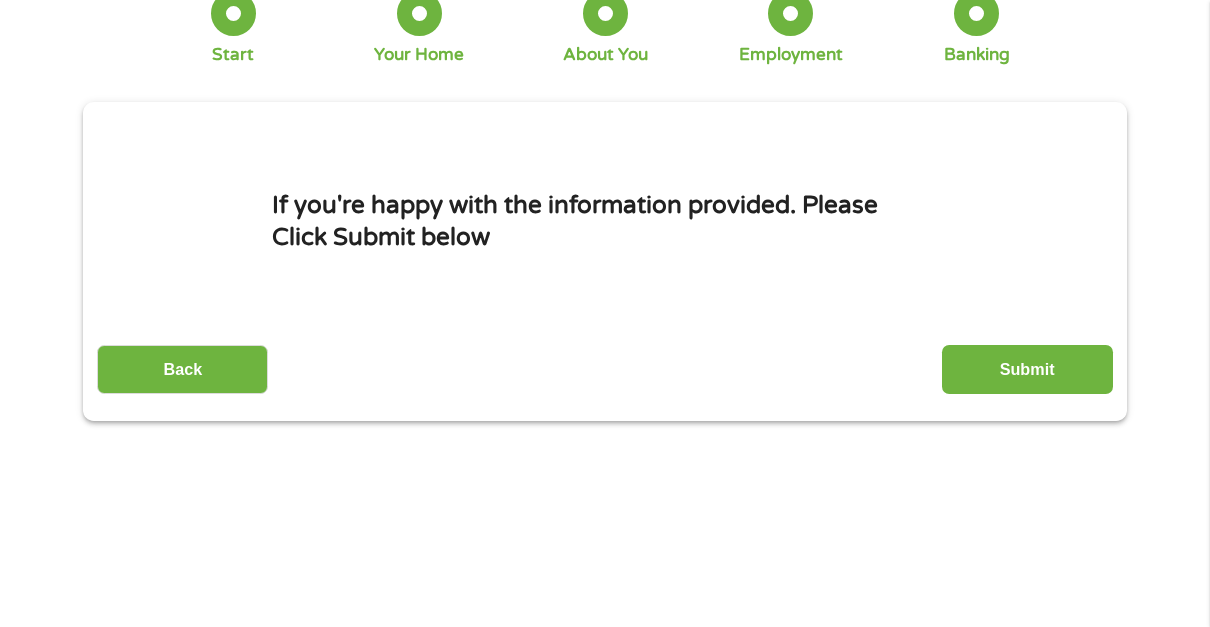scroll, scrollTop: 0, scrollLeft: 0, axis: both 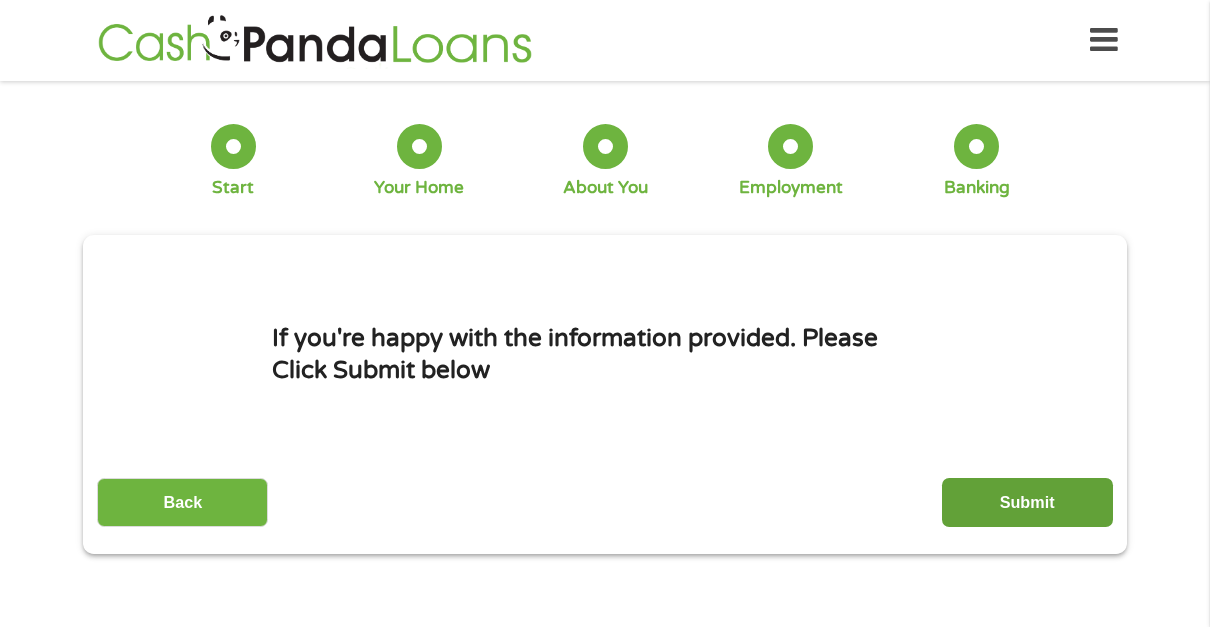 click on "Submit" at bounding box center [1027, 502] 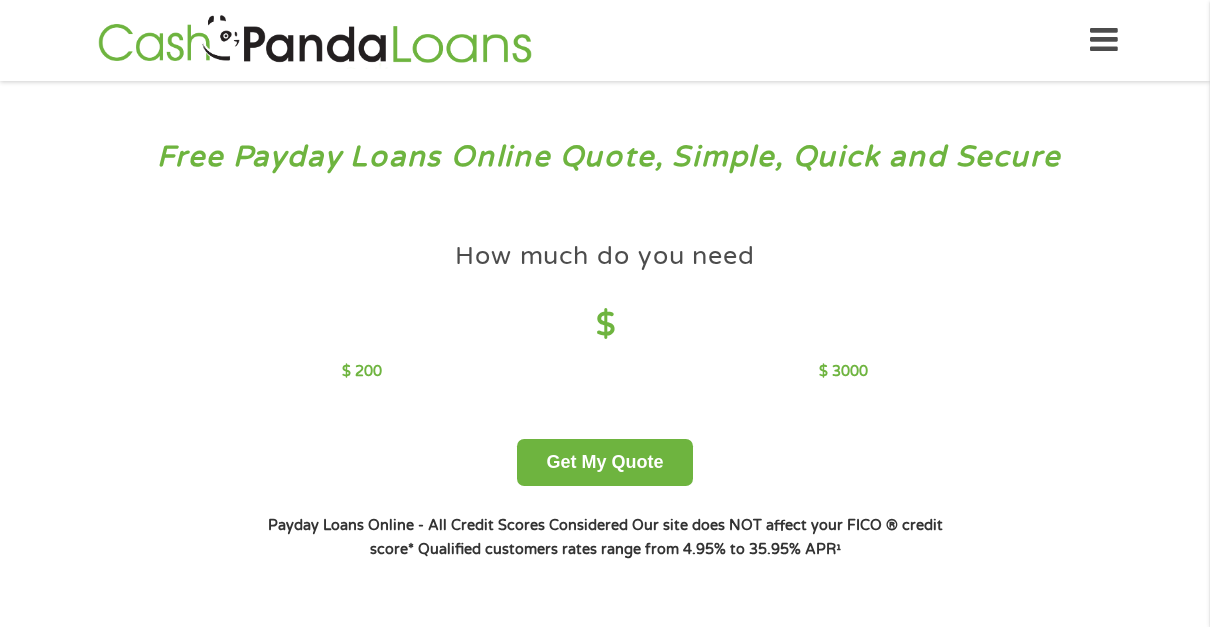 scroll, scrollTop: 0, scrollLeft: 0, axis: both 